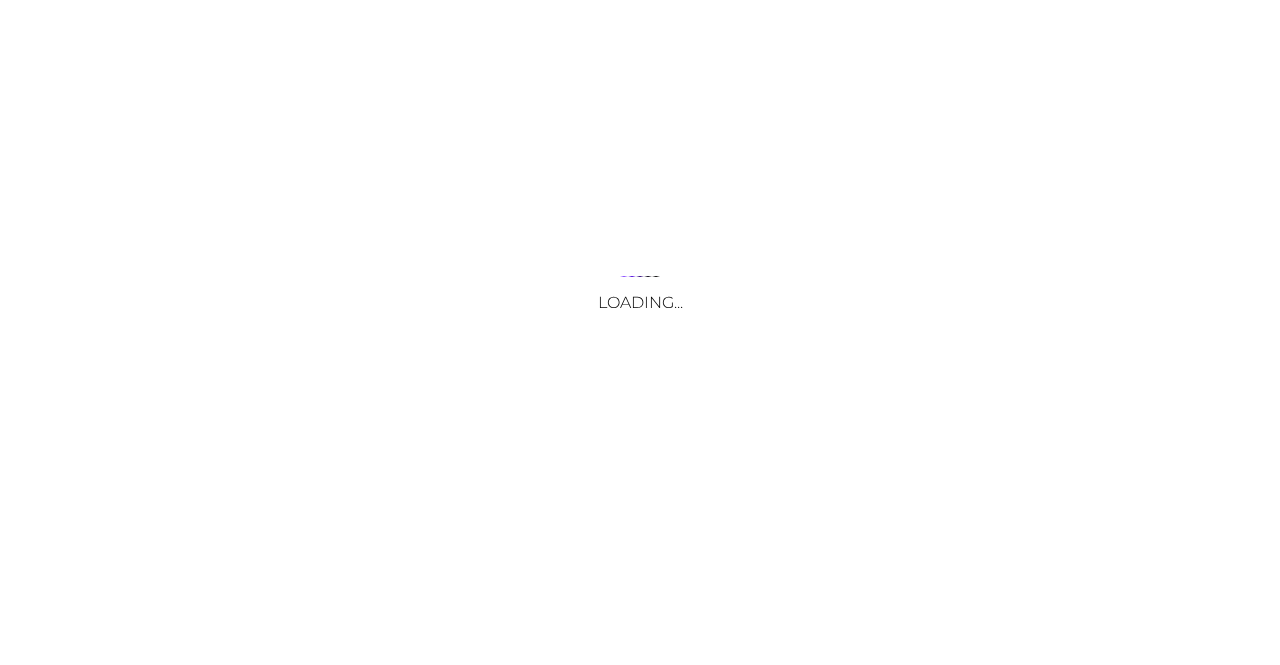 scroll, scrollTop: 0, scrollLeft: 0, axis: both 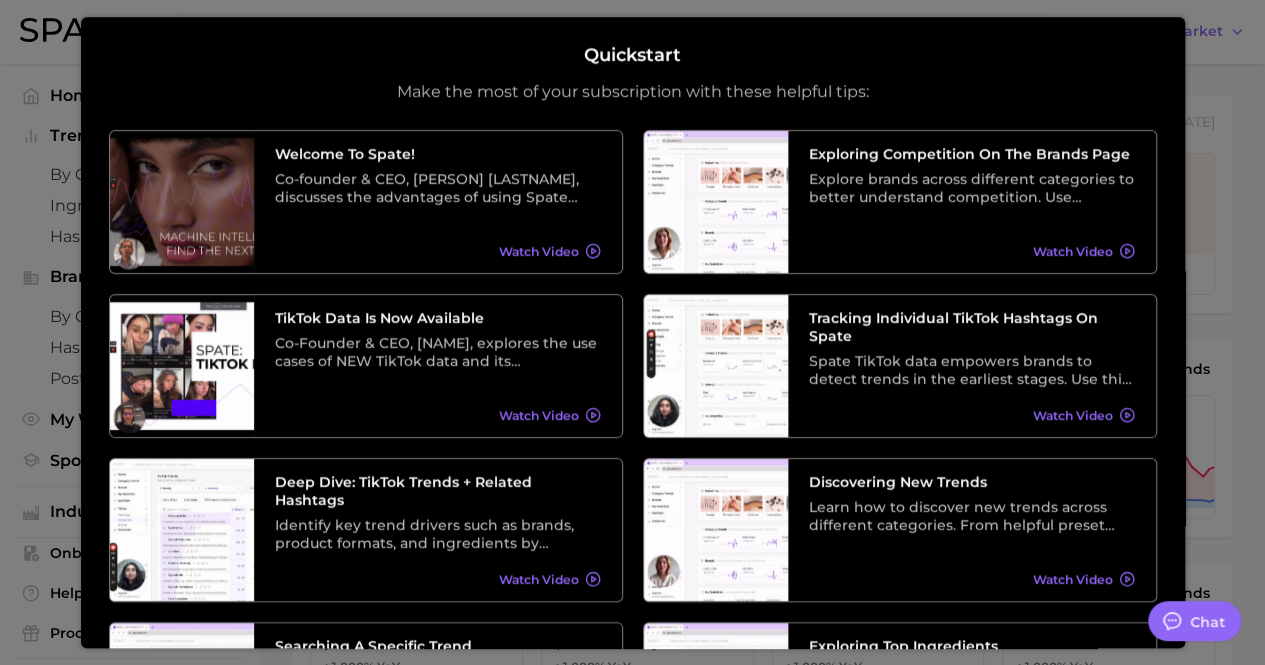 click at bounding box center (632, 794) 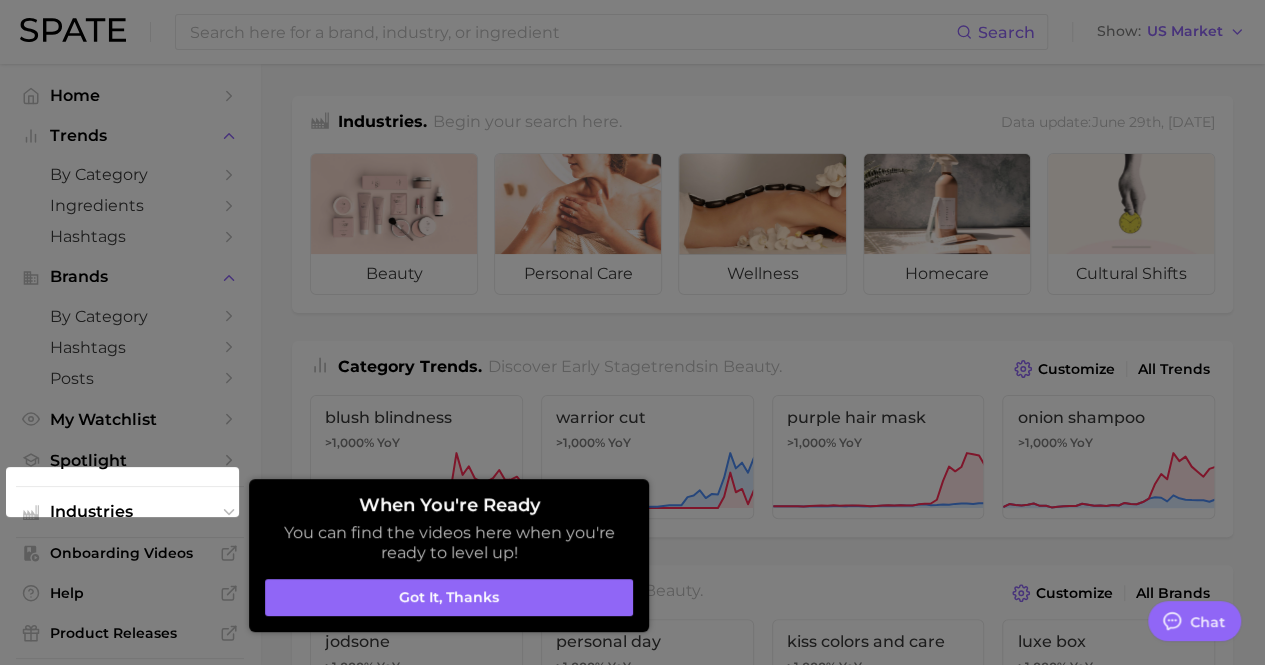 click at bounding box center [632, 794] 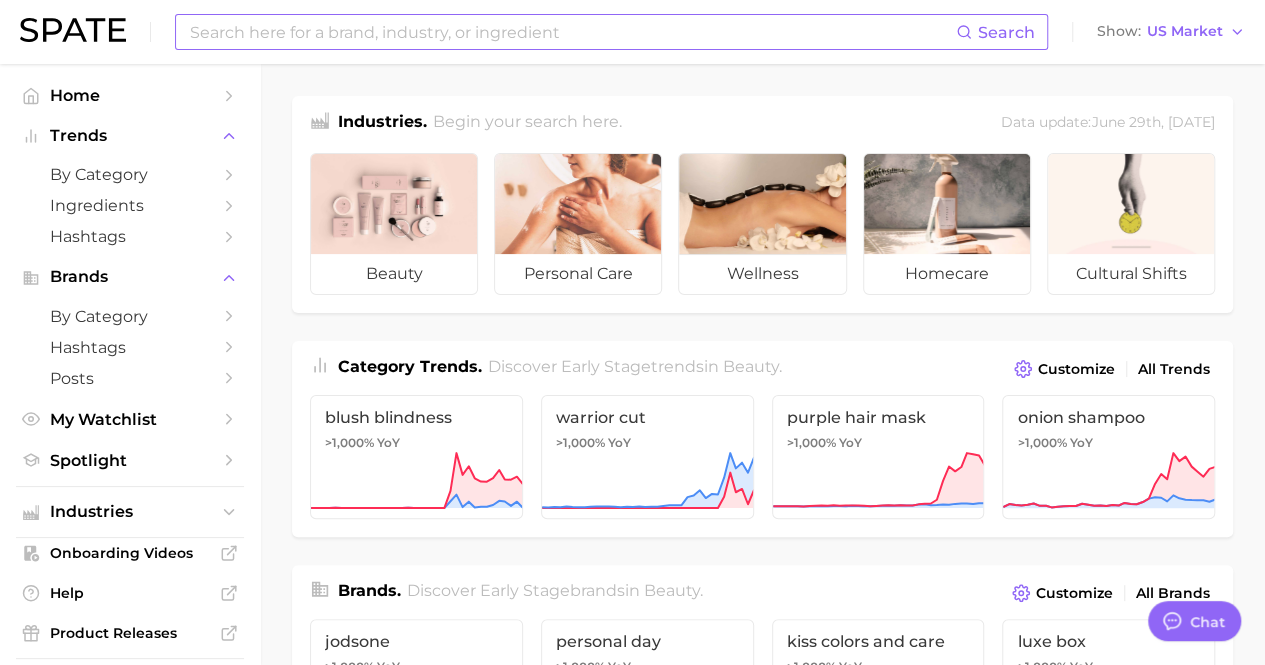 click at bounding box center (572, 32) 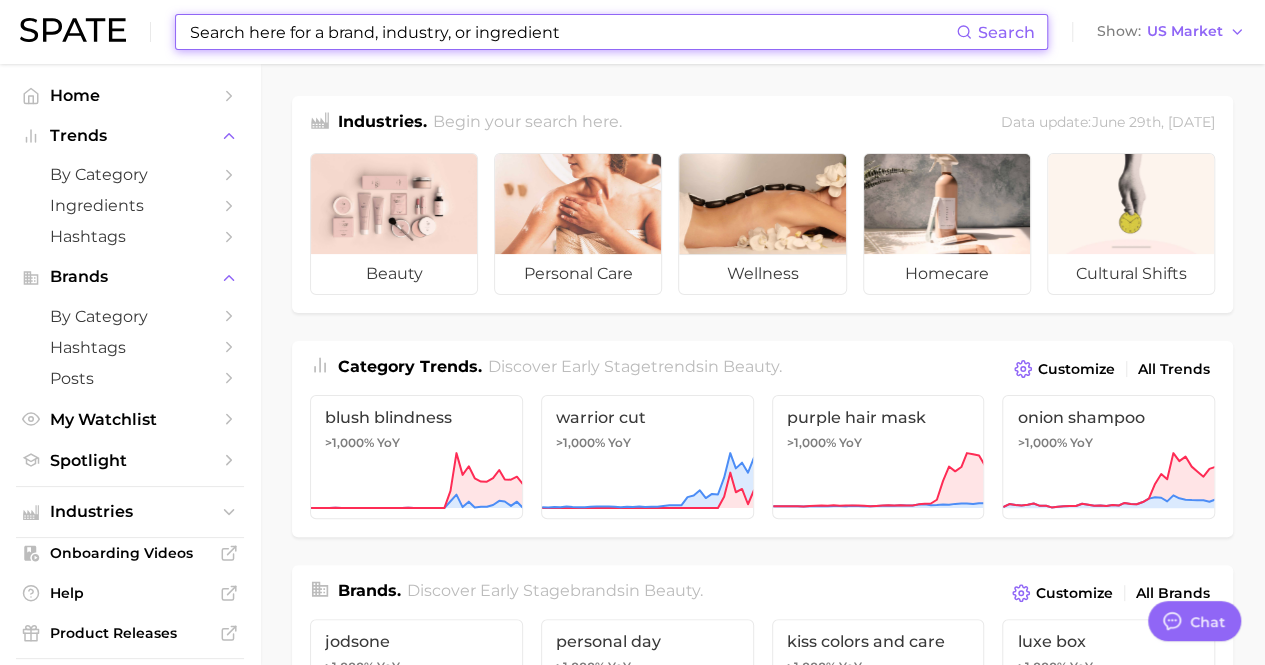 click on "Discover Early Stage  trends  in   beauty ." at bounding box center [635, 366] 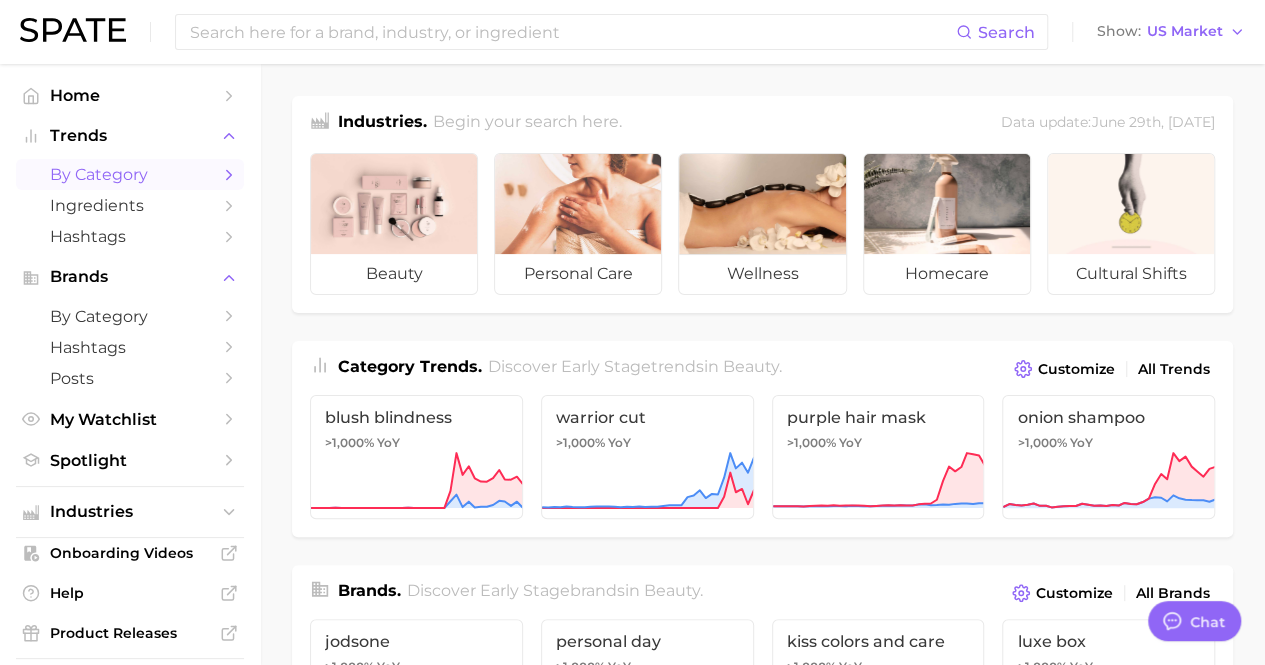 click on "by Category" at bounding box center [130, 174] 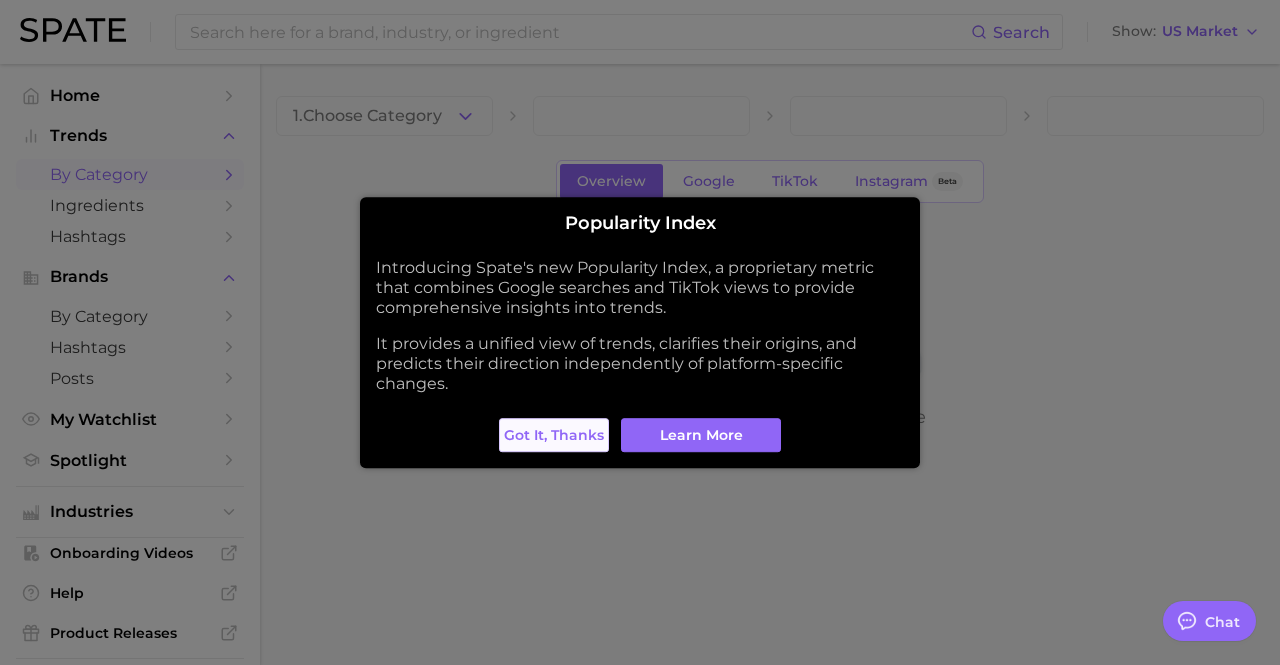 click on "Got it, thanks" at bounding box center [554, 435] 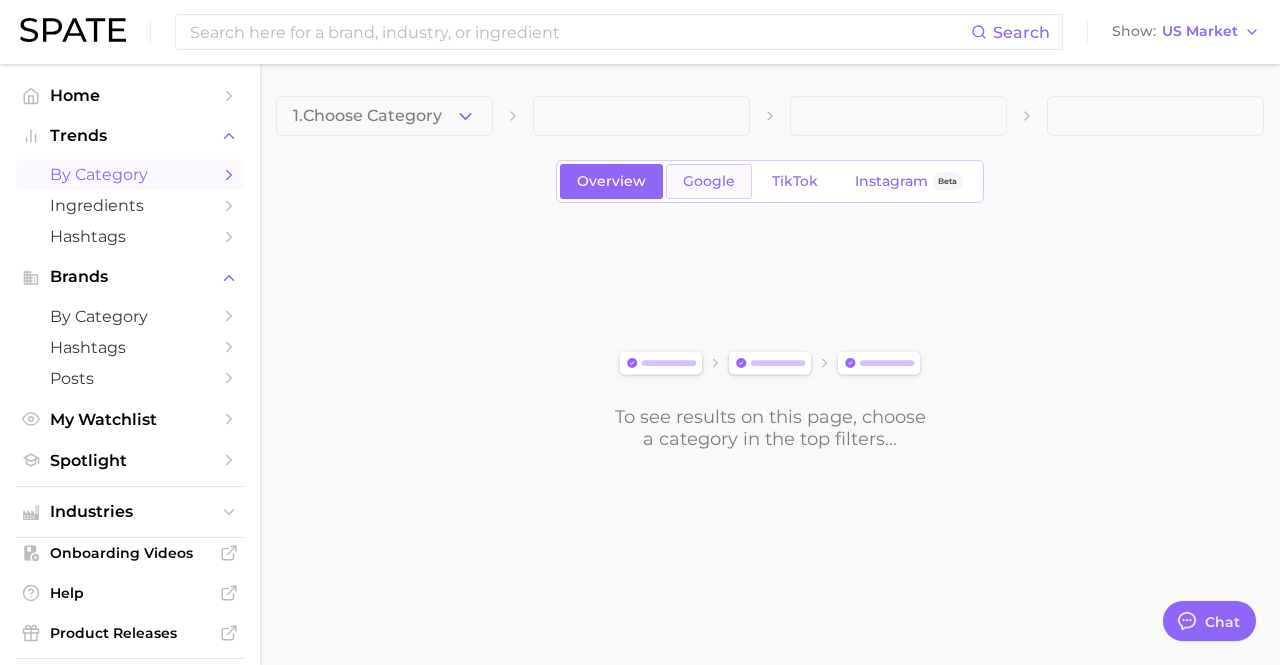 click on "Google" at bounding box center [709, 181] 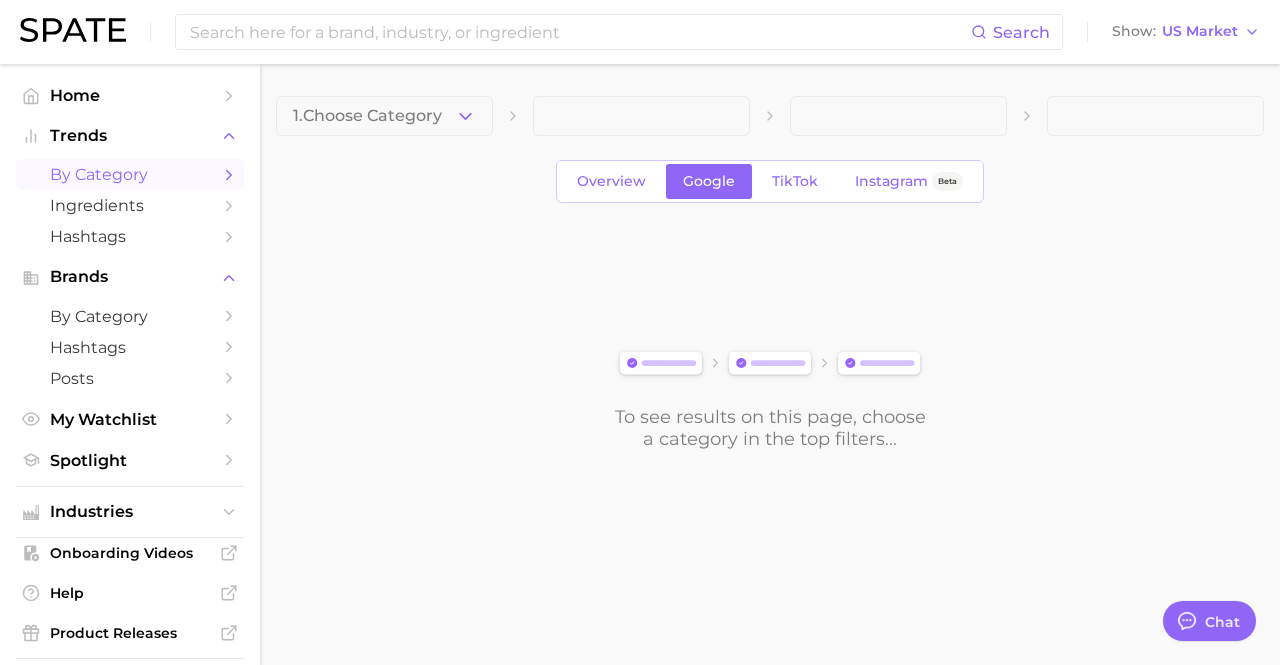 click on "1.  Choose Category Overview Google TikTok Instagram Beta To see results on this page, choose a category in the top filters..." at bounding box center (770, 307) 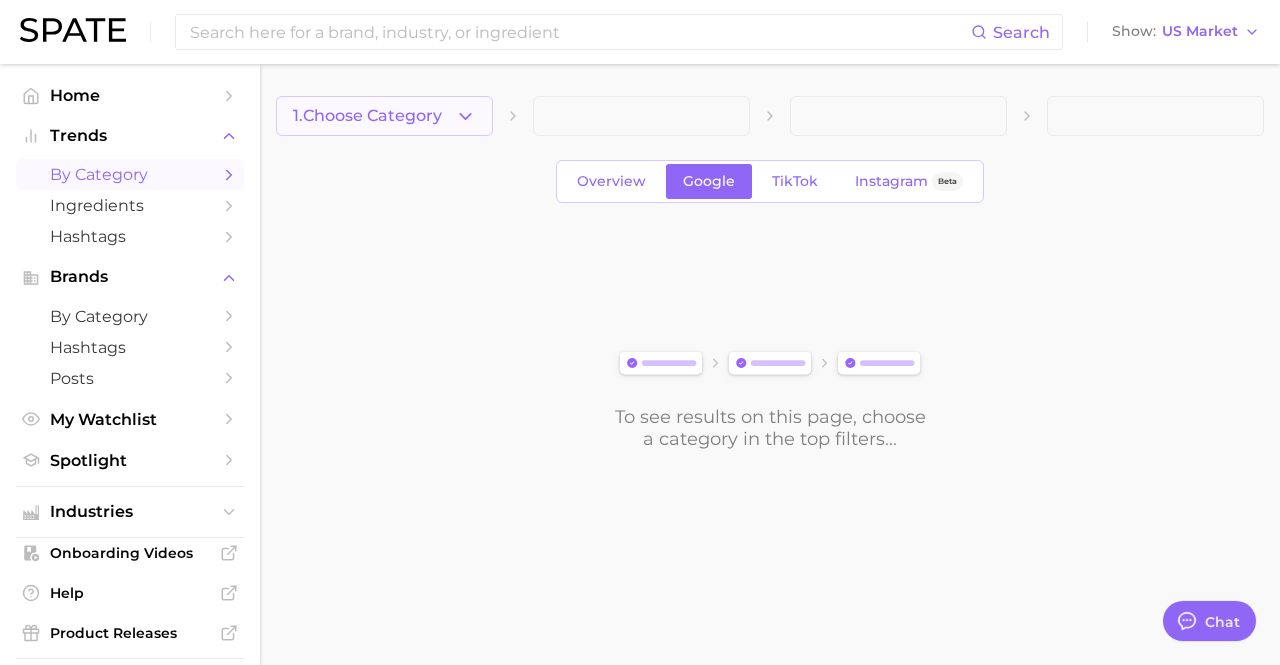 click on "1.  Choose Category" at bounding box center (367, 116) 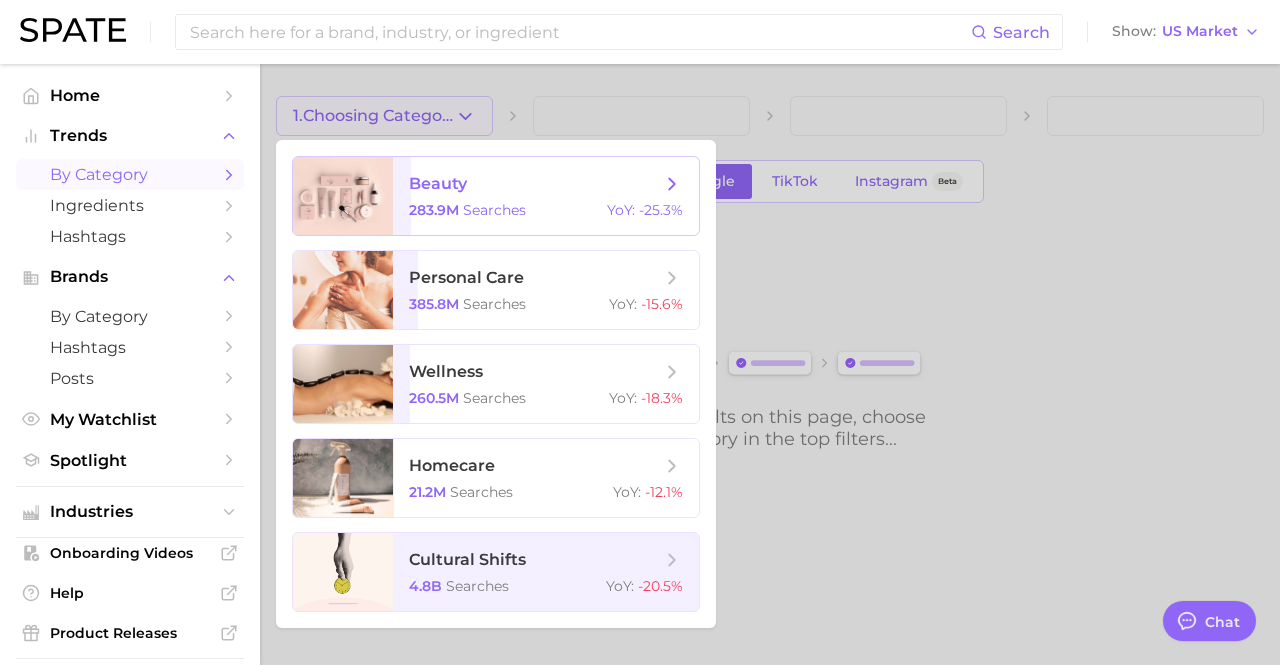 click on "283.9m" at bounding box center (434, 210) 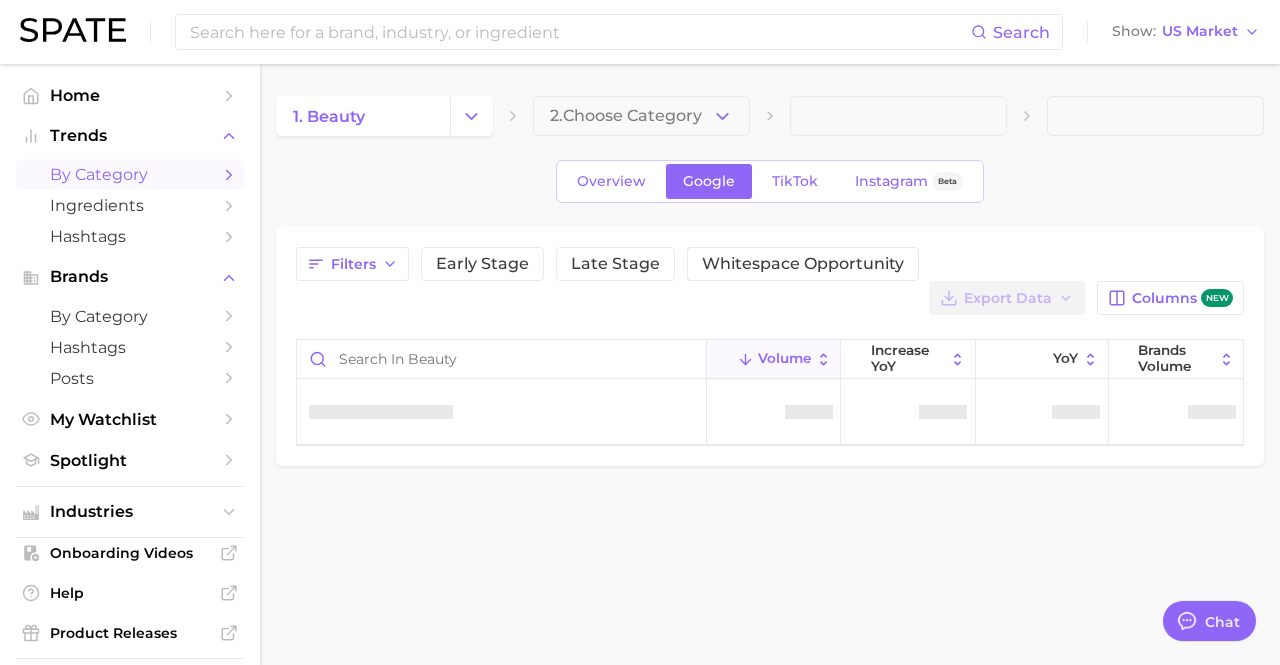 click on "2.  Choose Category" at bounding box center [626, 116] 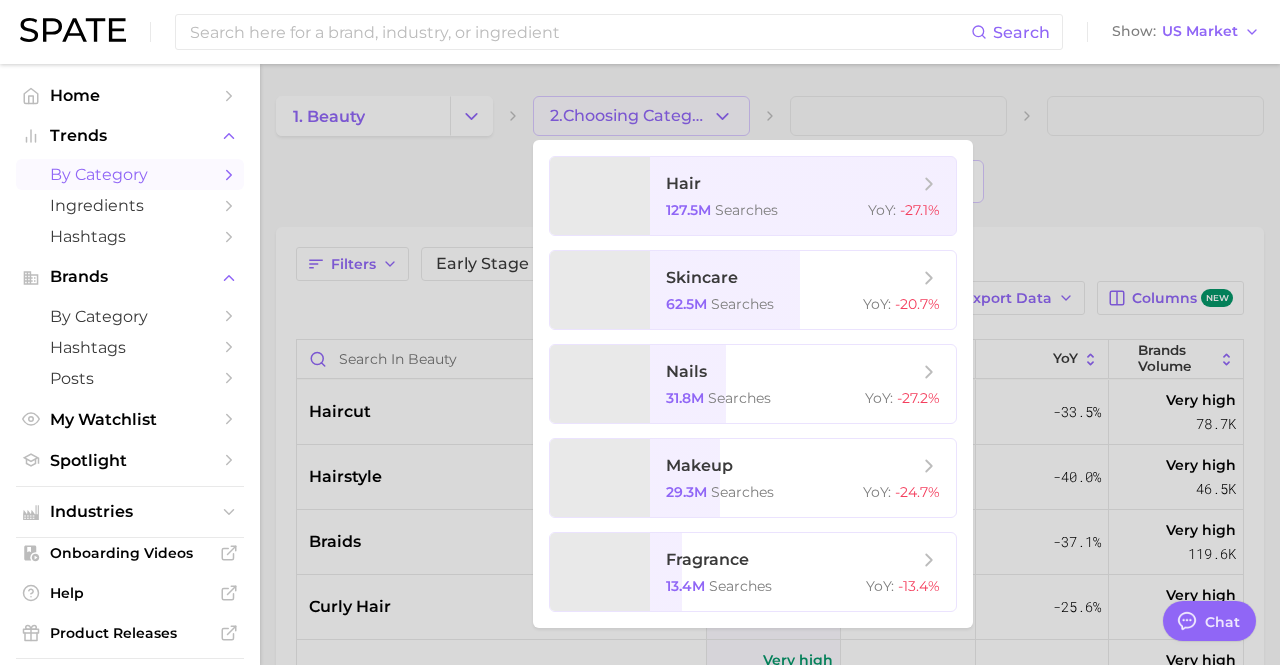 type on "x" 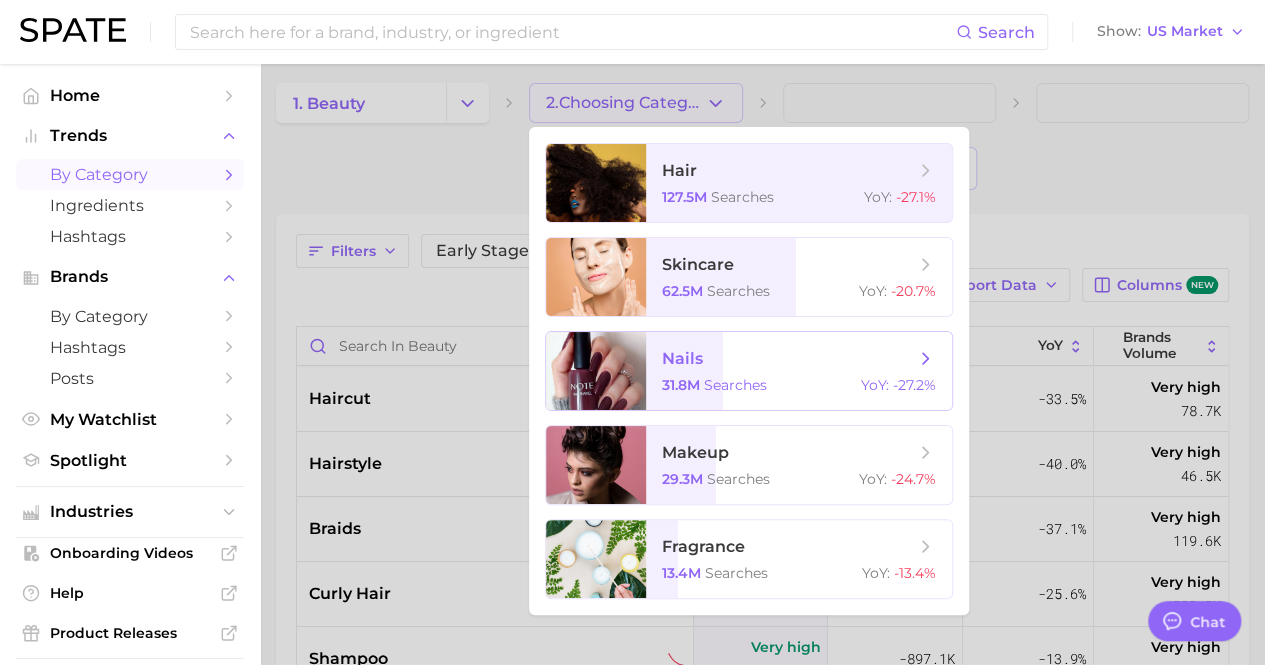 scroll, scrollTop: 16, scrollLeft: 0, axis: vertical 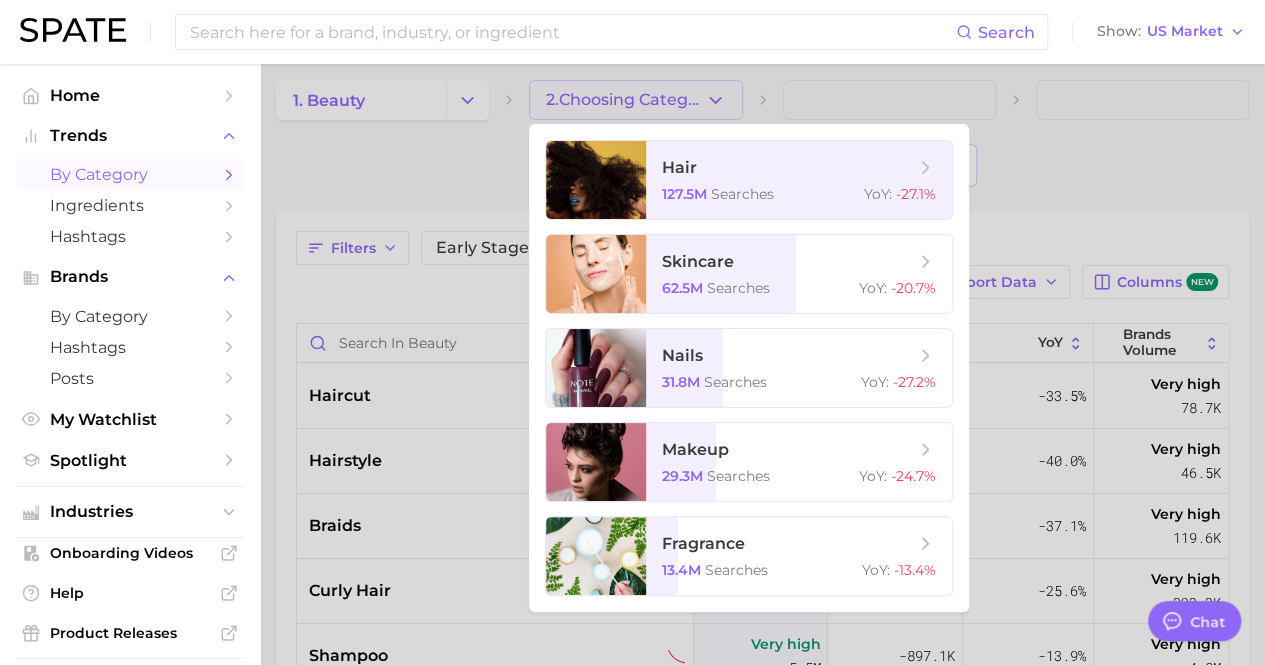 click at bounding box center [632, 332] 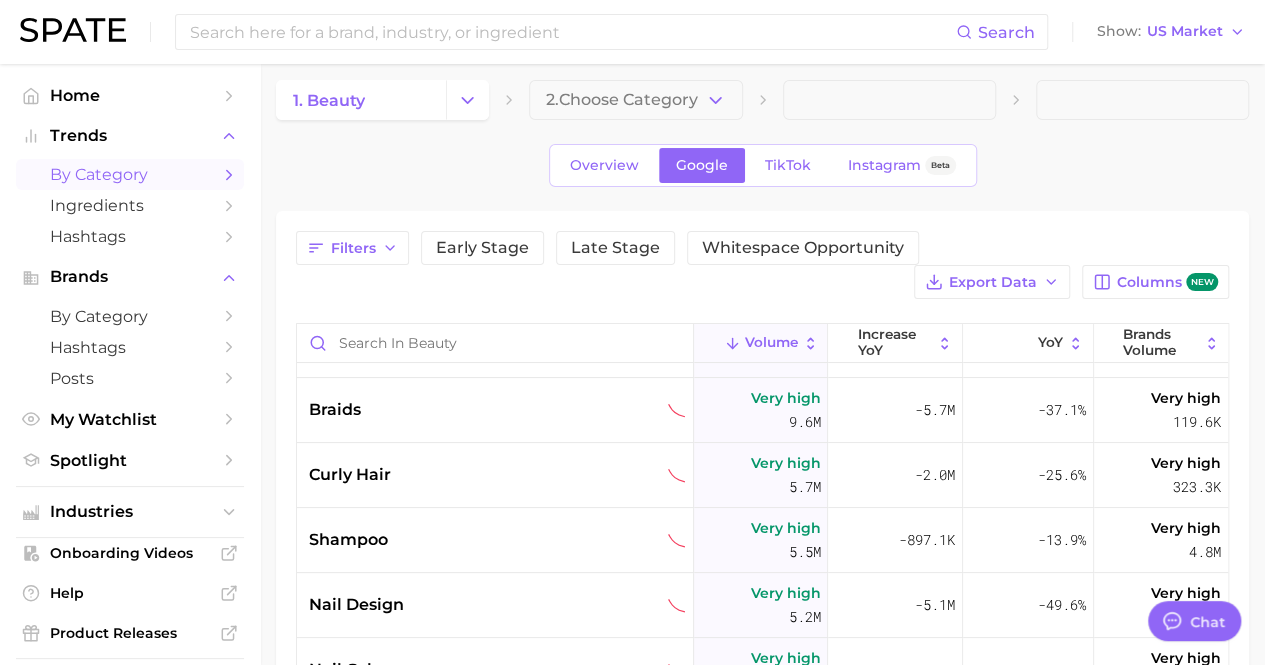 scroll, scrollTop: 278, scrollLeft: 0, axis: vertical 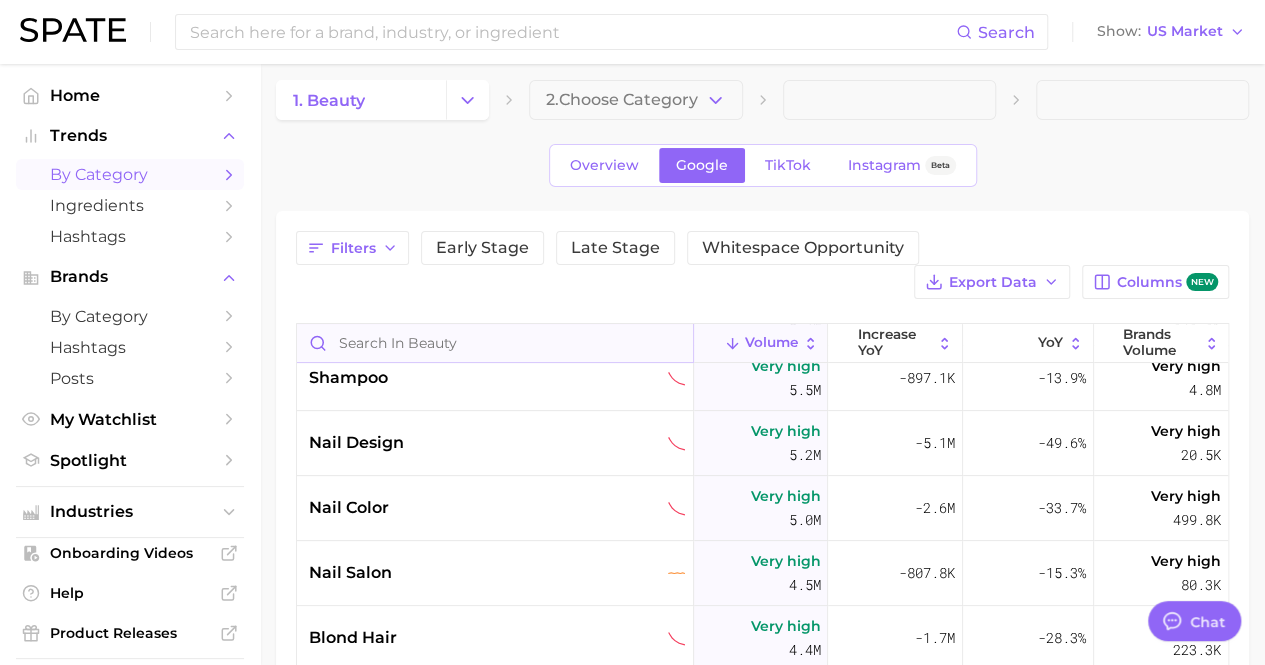 click at bounding box center [495, 343] 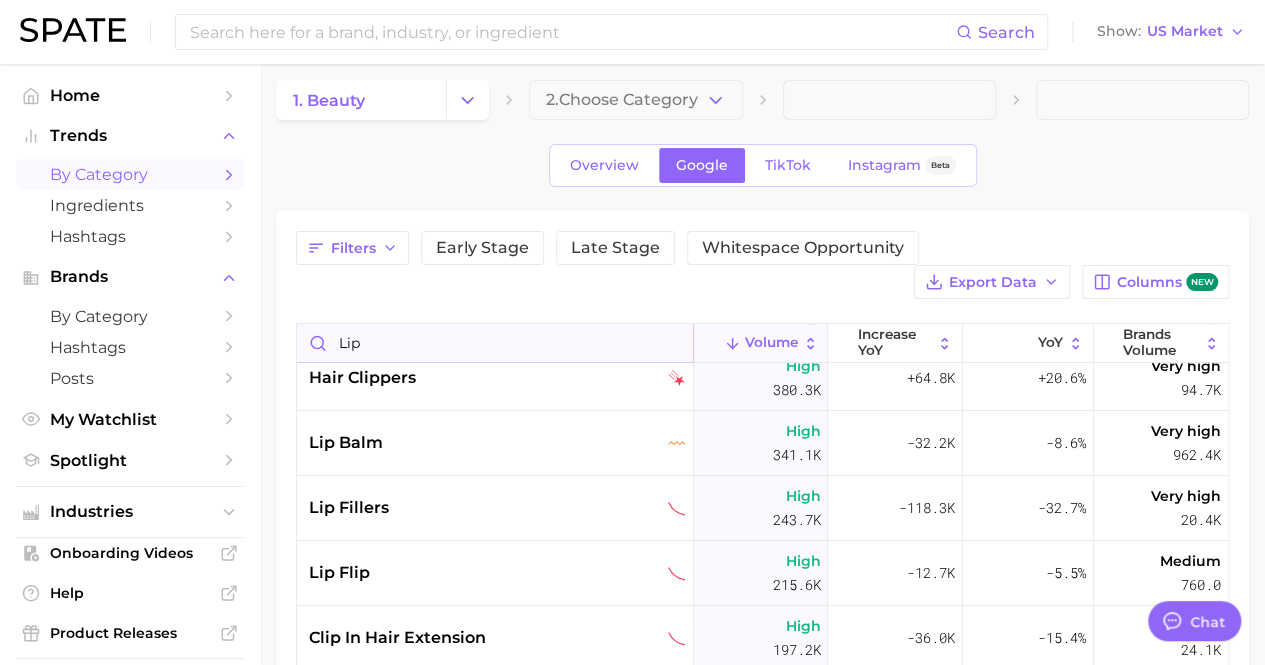 scroll, scrollTop: 0, scrollLeft: 0, axis: both 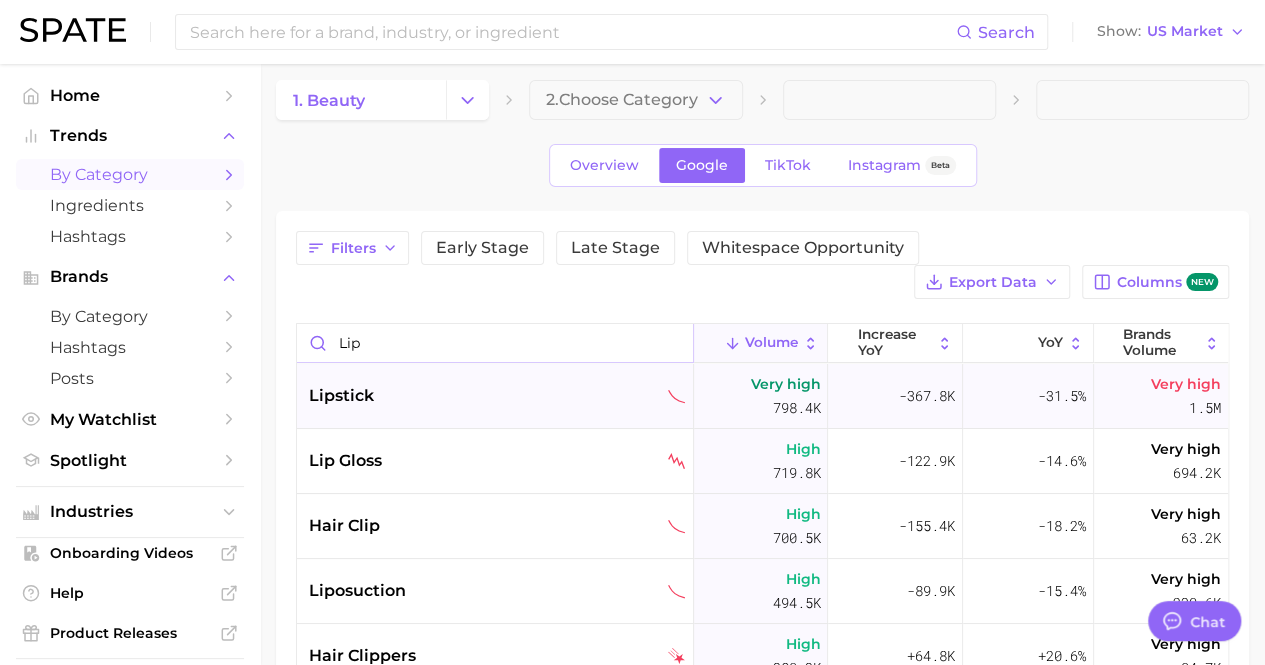 type on "lip" 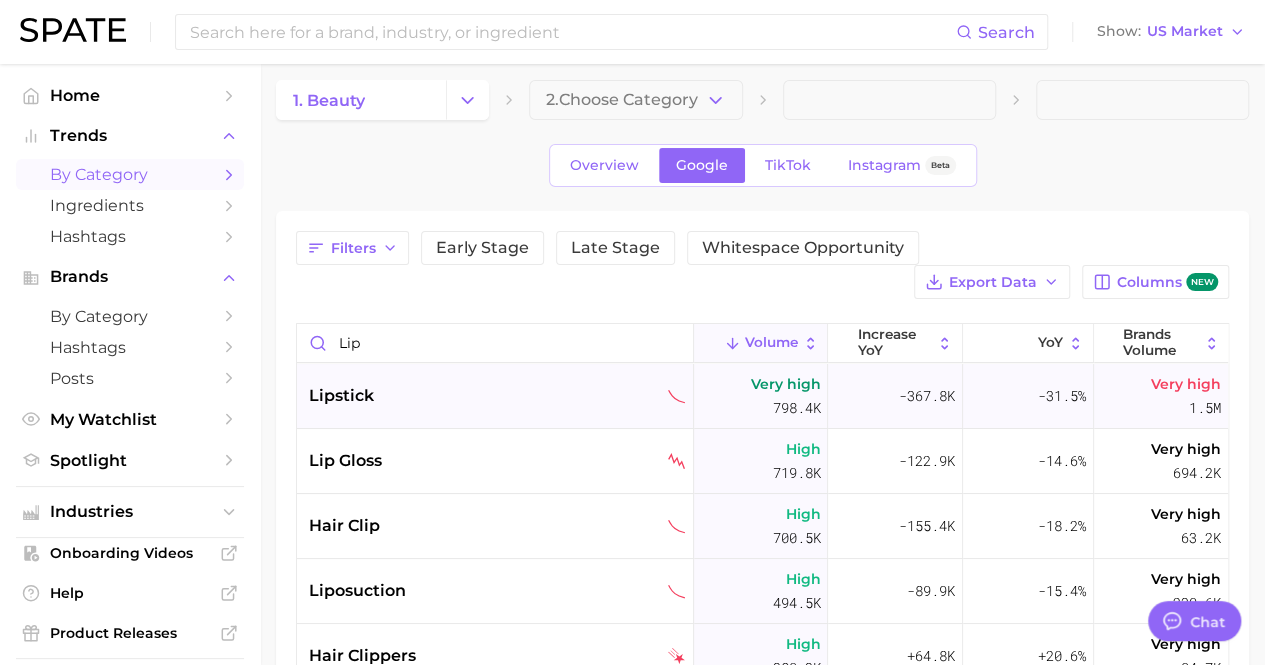 click on "lipstick" at bounding box center (497, 396) 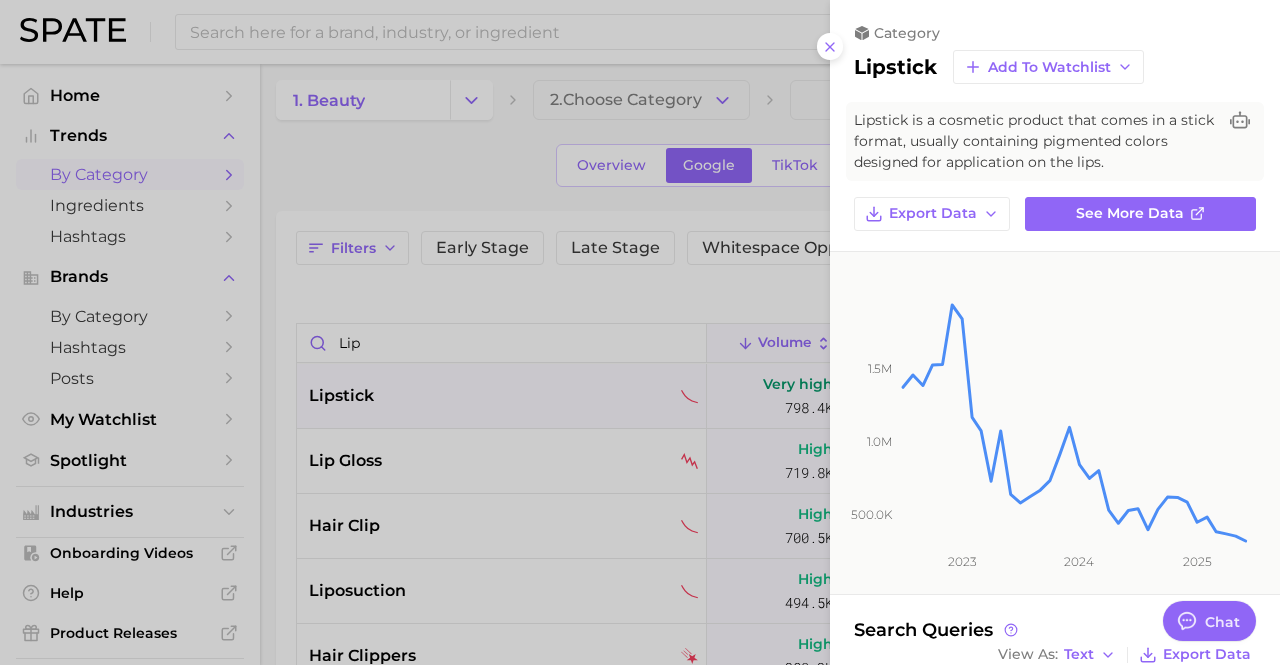 click at bounding box center (640, 332) 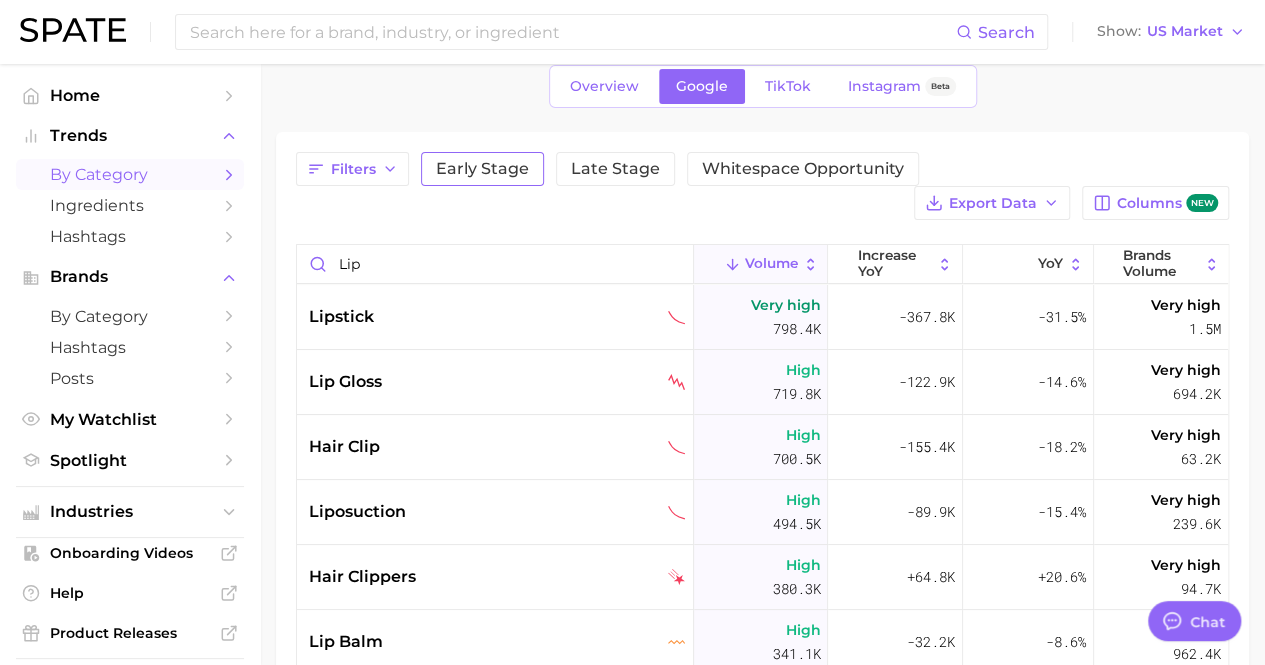 scroll, scrollTop: 96, scrollLeft: 0, axis: vertical 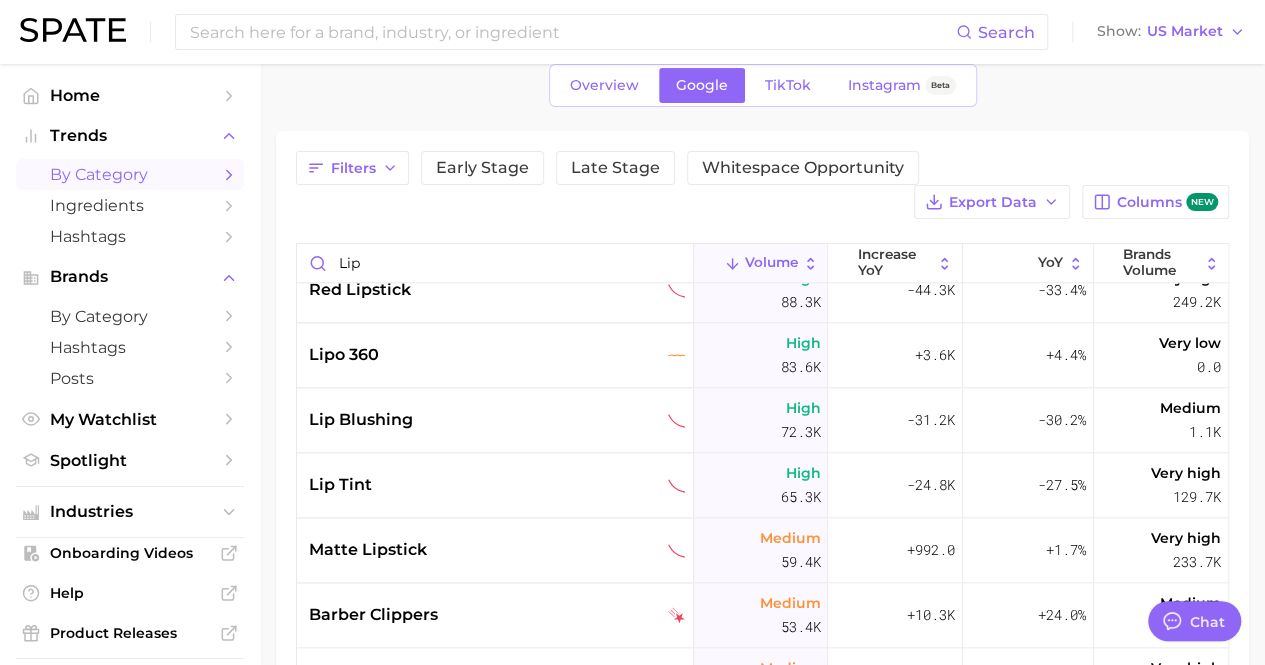 click on "Volume" at bounding box center [771, 263] 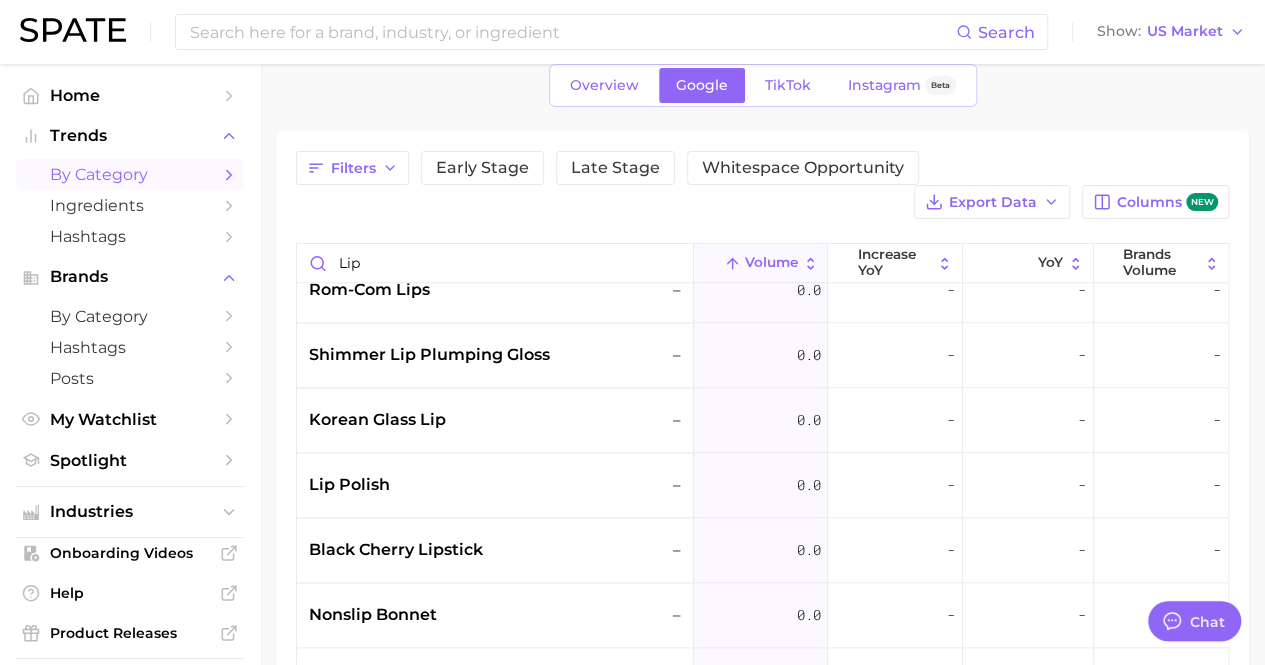 scroll, scrollTop: 0, scrollLeft: 0, axis: both 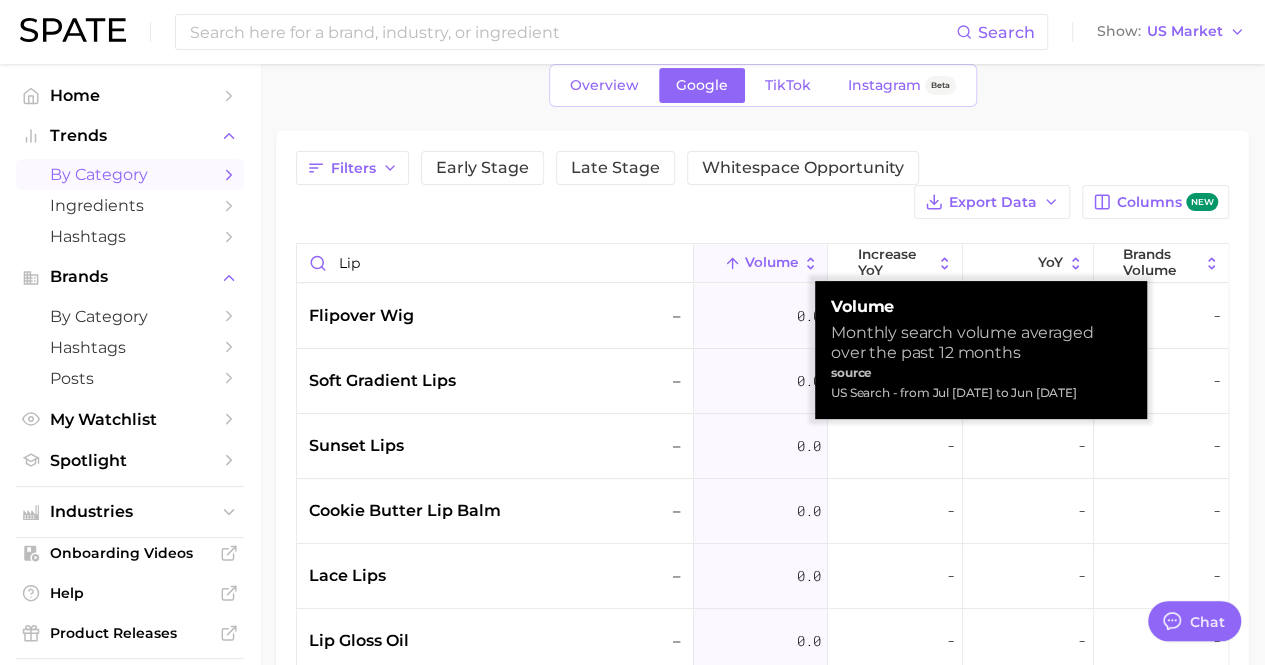 drag, startPoint x: 765, startPoint y: 255, endPoint x: 724, endPoint y: 209, distance: 61.6198 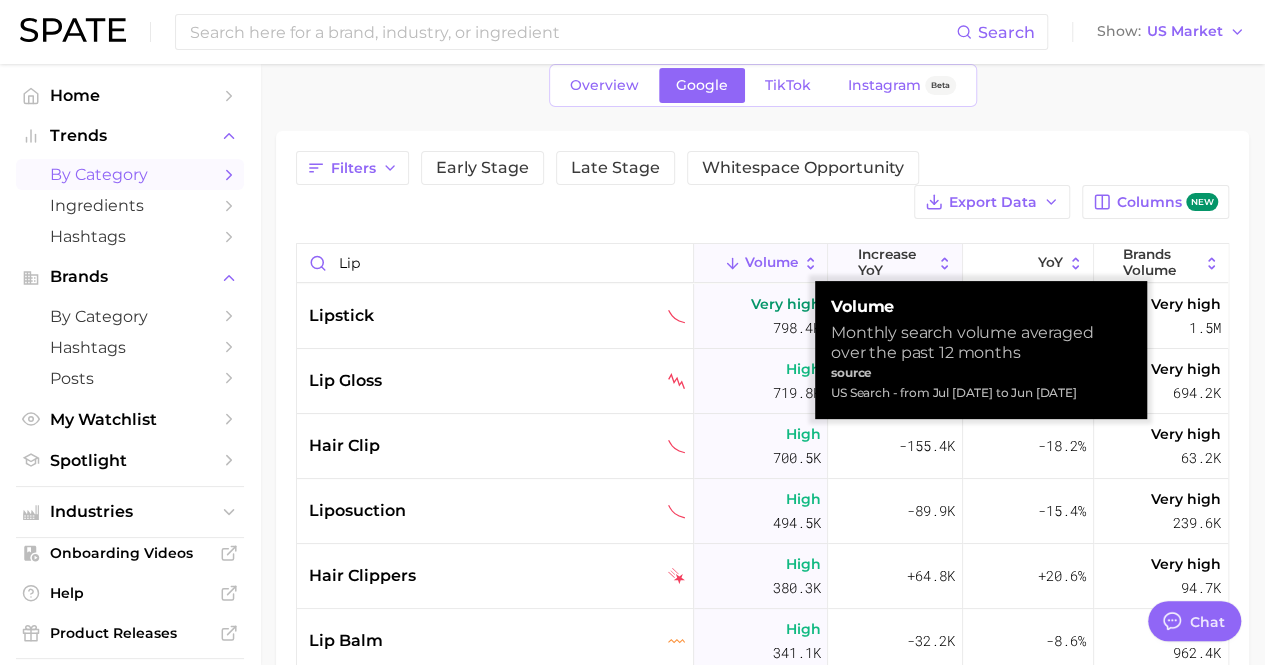 click on "increase YoY" at bounding box center (895, 262) 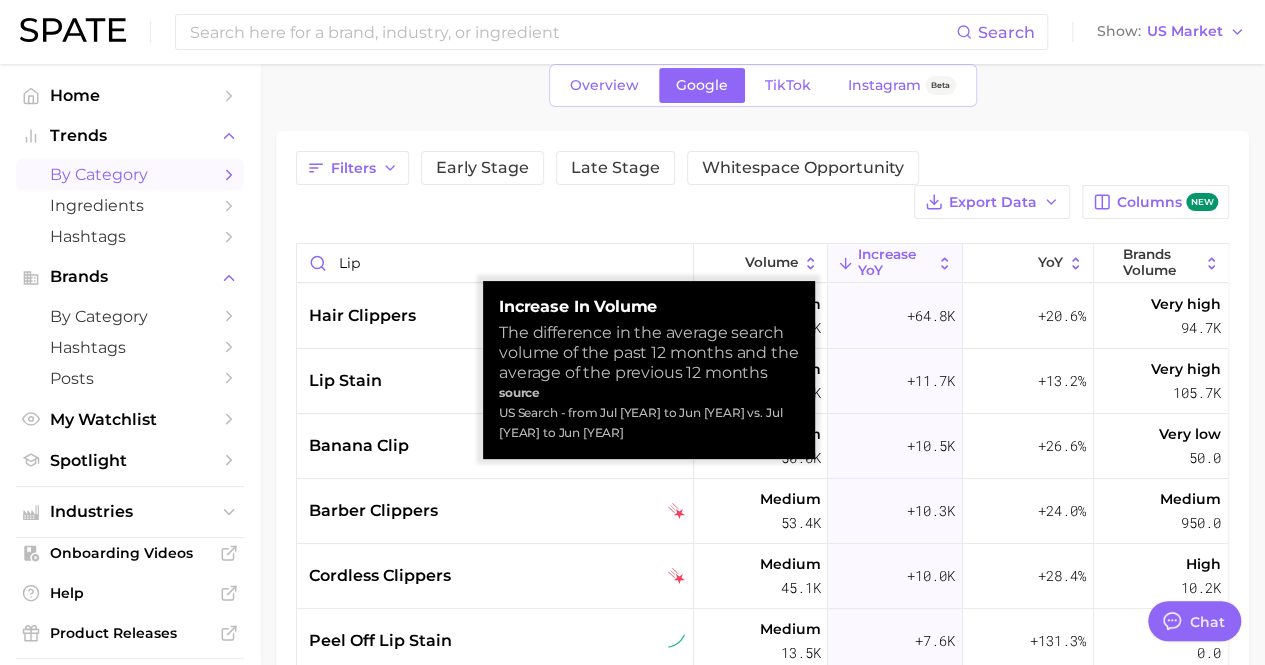 click on "increase YoY" at bounding box center (895, 262) 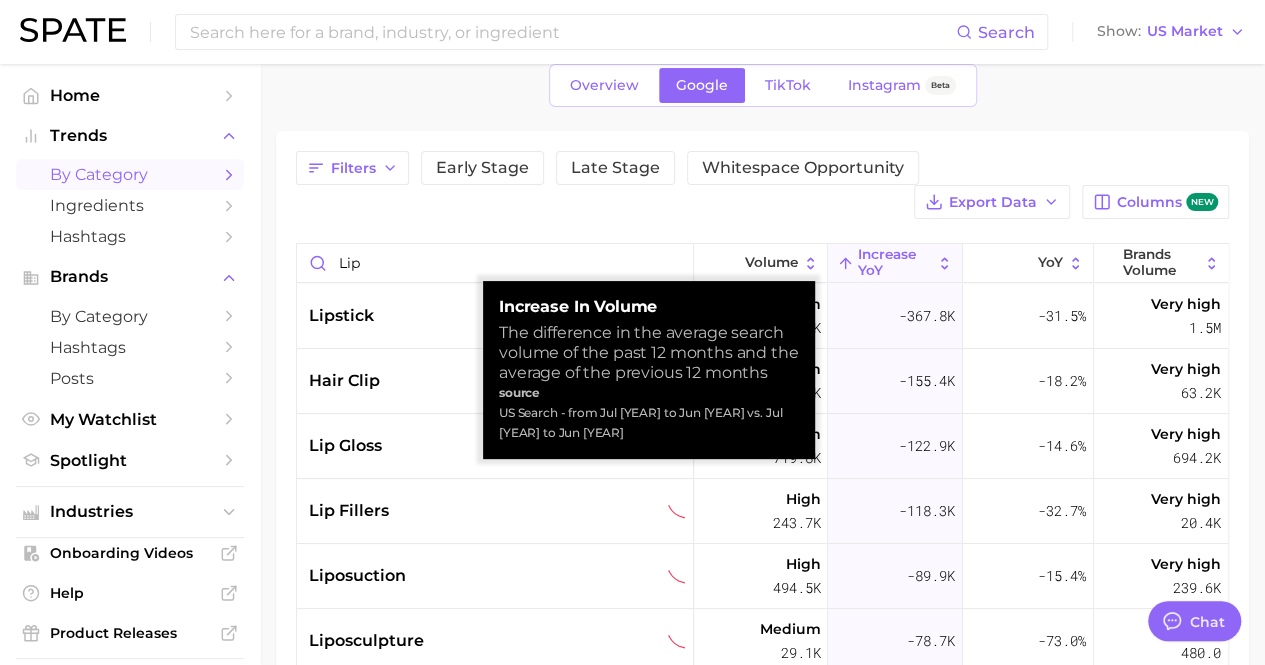 click on "increase YoY" at bounding box center [895, 262] 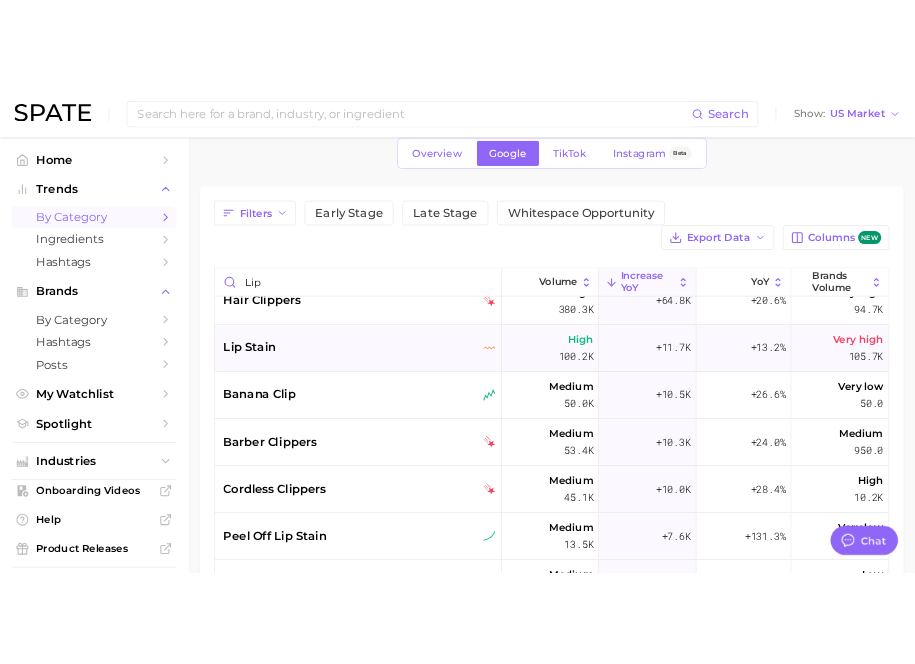 scroll, scrollTop: 0, scrollLeft: 0, axis: both 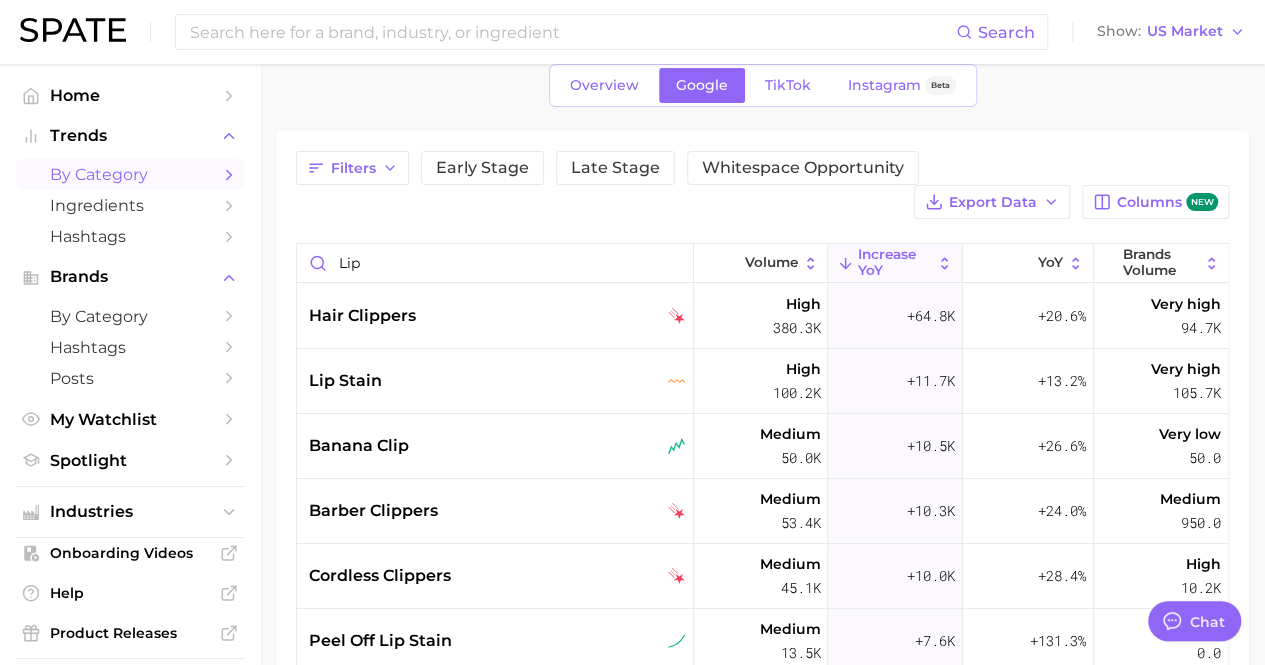 type on "x" 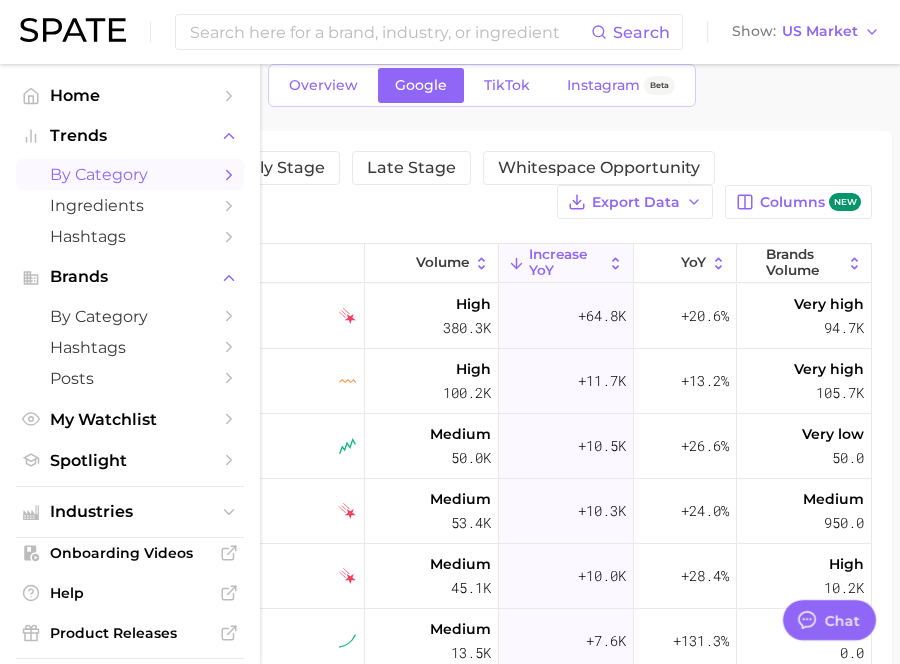 click on "1. beauty 2. Choose Category Overview Google TikTok Instagram Beta Filters Early Stage Late Stage Whitespace Opportunity Export Data Columns new lip Volume increase YoY YoY Brands Volume hair clippers High 380.3k +64.8k +20.6% Very high 94.7k lip stain High 100.2k +11.7k +13.2% Very high 105.7k banana clip Medium 50.0k +10.5k +26.6% Very low 50.0 barber clippers Medium 53.4k +10.3k +24.0% Medium 950.0 cordless clippers Medium 45.1k +10.0k +28.4% High 10.2k peel off lip stain Medium 13.5k +7.6k +131.3% Very low 0.0 snap clips Medium 15.4k +5.5k +56.5% Low 650.0 lip sunscreen Medium 44.3k +4.8k +12.1% Very high 19.9k lip cream Medium 21.8k +4.2k +24.2% Very high 69.8k spf lip balm Medium 30.5k +3.9k +14.6% High 6.3k lip liner High 113.8k +3.8k +3.4% Very high 246.4k brown lipstick Medium 20.8k +3.7k +21.5% High 8.7k snap hair clips Low 7.2k +3.6k +99.1% Very low 110.0 lipo 360 High 83.6k +3.6k +4.4% Very low 0.0 crocodile clips Low 5.4k +3.5k +185.9% Very low 30.0 pink lipstick Medium 41.4k +3.4k +9.0% 92.6k" at bounding box center [482, 463] 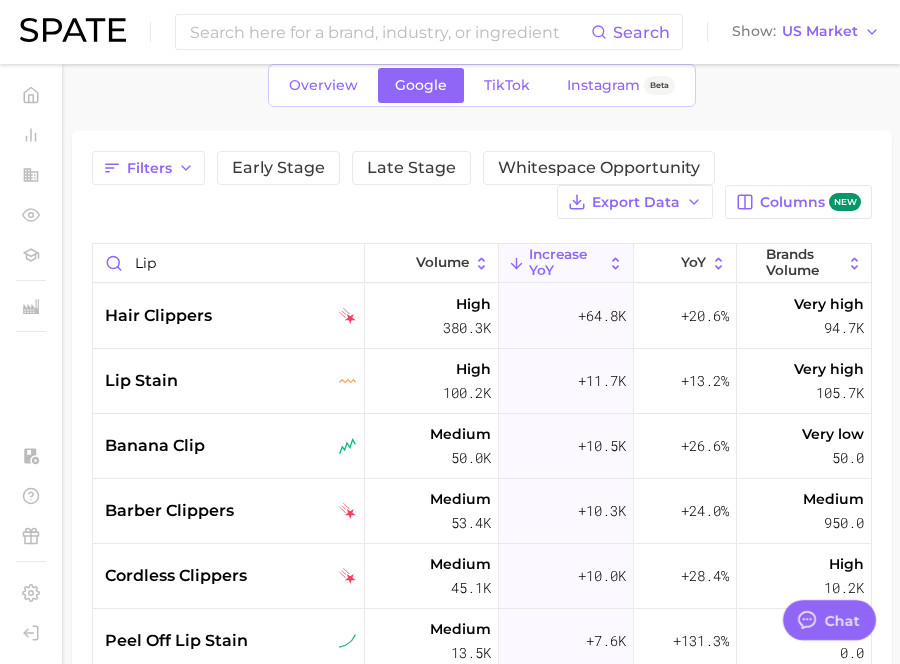 click on "1. beauty 2. Choose Category Overview Google TikTok Instagram Beta Filters Early Stage Late Stage Whitespace Opportunity Export Data Columns new lip Volume increase YoY YoY Brands Volume hair clippers High 380.3k +64.8k +20.6% Very high 94.7k lip stain High 100.2k +11.7k +13.2% Very high 105.7k banana clip Medium 50.0k +10.5k +26.6% Very low 50.0 barber clippers Medium 53.4k +10.3k +24.0% Medium 950.0 cordless clippers Medium 45.1k +10.0k +28.4% High 10.2k peel off lip stain Medium 13.5k +7.6k +131.3% Very low 0.0 snap clips Medium 15.4k +5.5k +56.5% Low 650.0 lip sunscreen Medium 44.3k +4.8k +12.1% Very high 19.9k lip cream Medium 21.8k +4.2k +24.2% Very high 69.8k spf lip balm Medium 30.5k +3.9k +14.6% High 6.3k lip liner High 113.8k +3.8k +3.4% Very high 246.4k brown lipstick Medium 20.8k +3.7k +21.5% High 8.7k snap hair clips Low 7.2k +3.6k +99.1% Very low 110.0 lipo 360 High 83.6k +3.6k +4.4% Very low 0.0 crocodile clips Low 5.4k +3.5k +185.9% Very low 30.0 pink lipstick Medium 41.4k +3.4k +9.0% 92.6k" at bounding box center (482, 463) 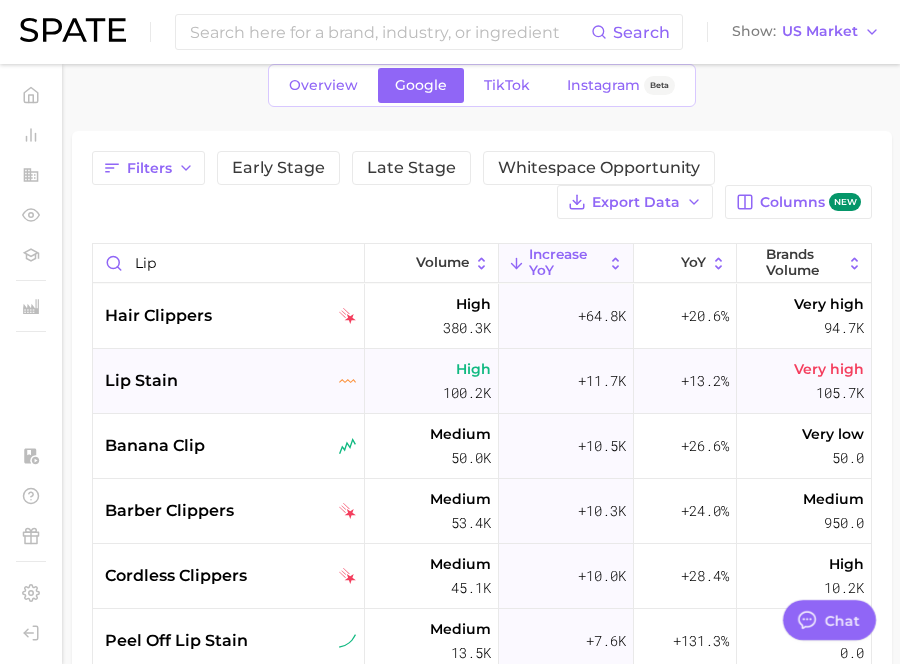 click on "lip stain" at bounding box center (229, 381) 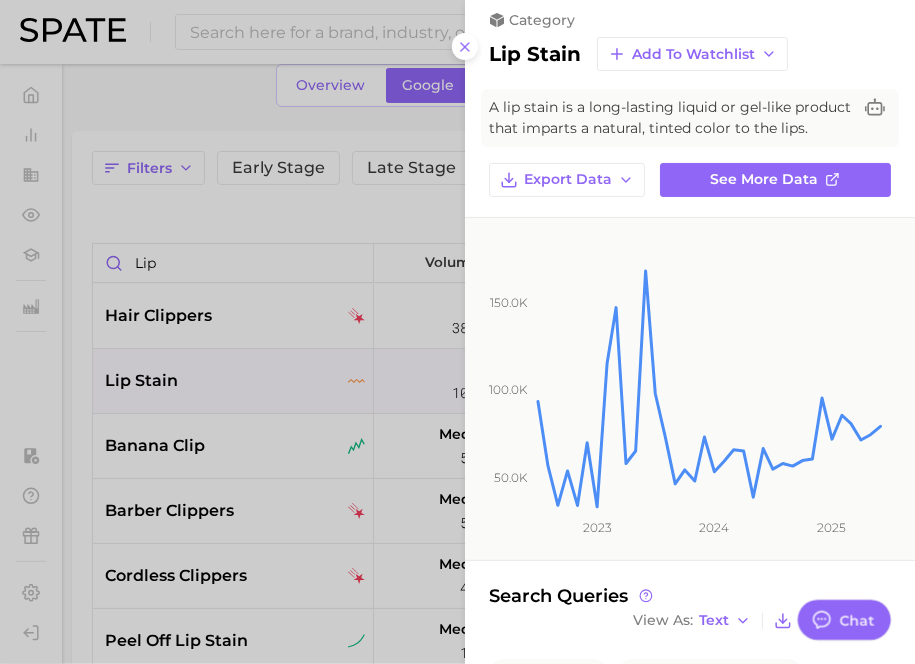 scroll, scrollTop: 12, scrollLeft: 0, axis: vertical 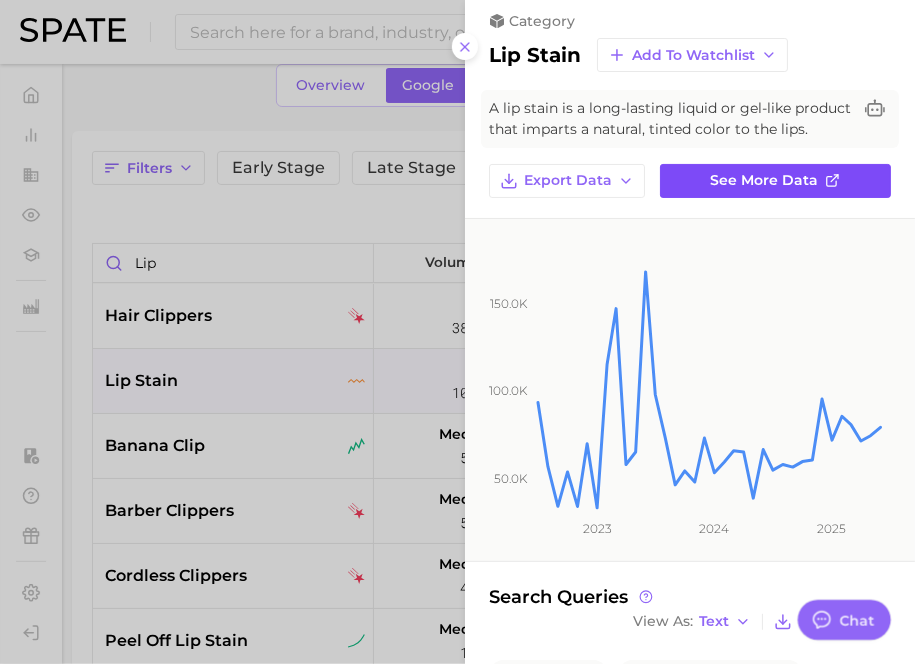 click on "See more data" at bounding box center (765, 180) 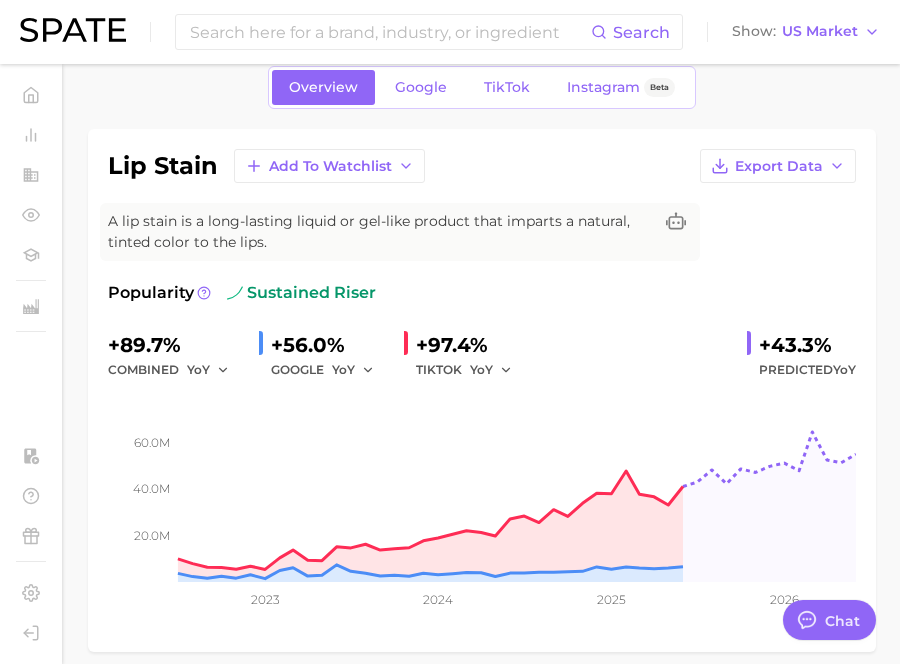 scroll, scrollTop: 89, scrollLeft: 0, axis: vertical 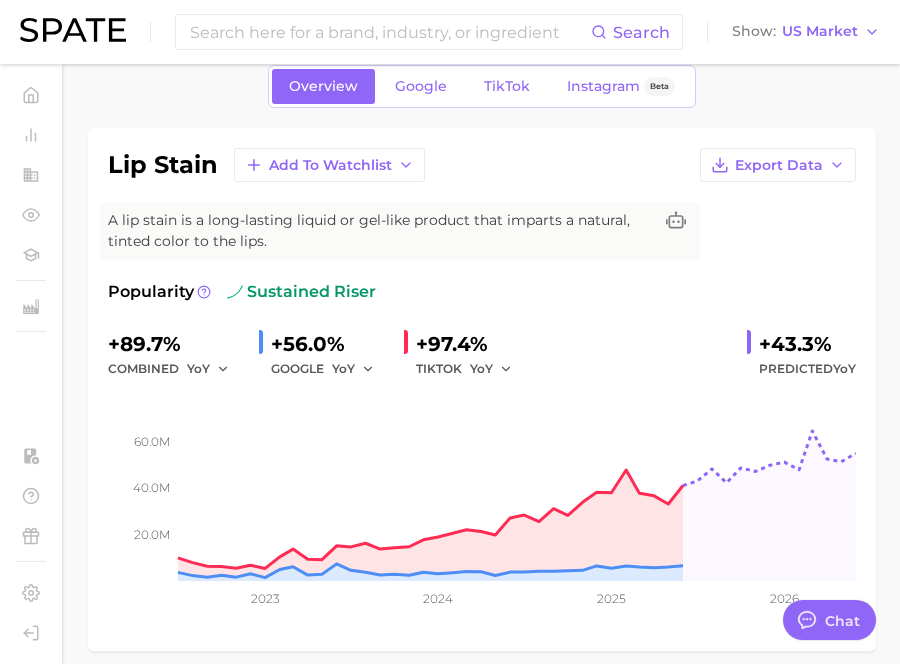click on "lip stain Add to Watchlist Export Data A lip stain is a long-lasting liquid or gel-like product that imparts a natural, tinted color to the lips. Popularity sustained riser +89.7% combined YoY +56.0% GOOGLE YoY +97.4% TIKTOK YoY +43.3% Predicted  YoY 20.0m 40.0m 60.0m 2023 2024 2025 2026" at bounding box center (482, 389) 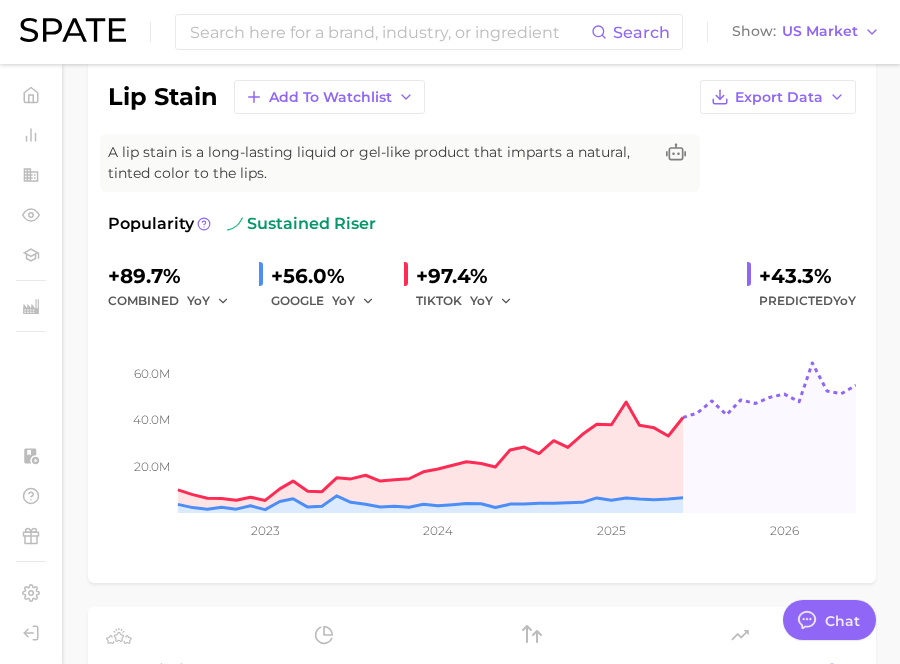 scroll, scrollTop: 158, scrollLeft: 0, axis: vertical 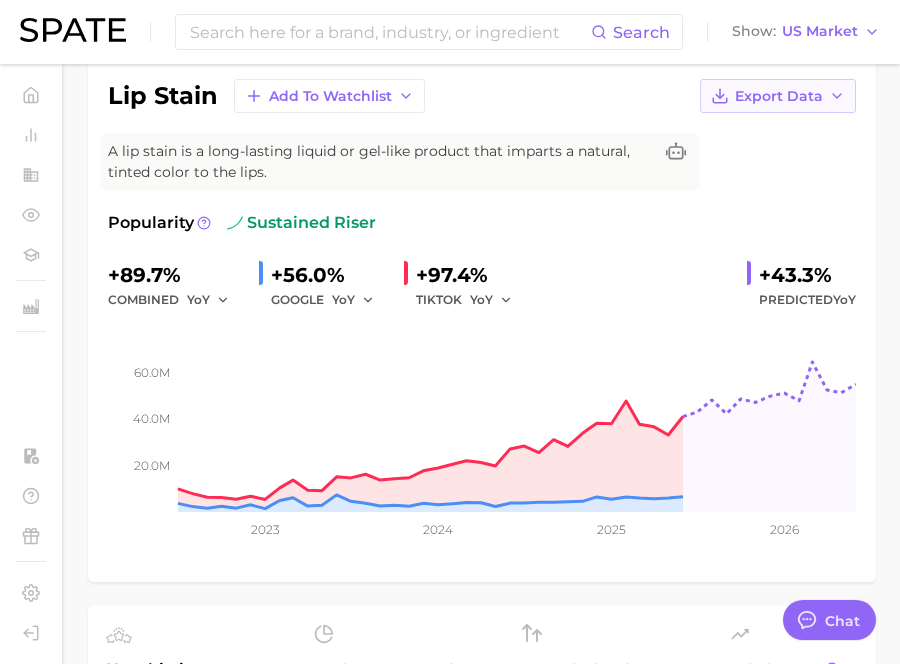 click on "Export Data" at bounding box center (779, 96) 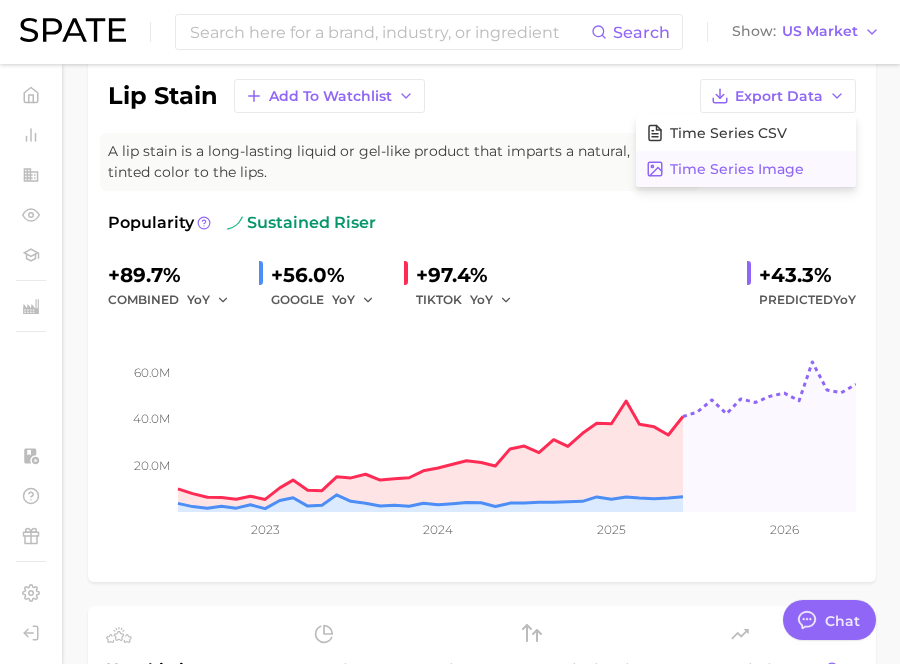 click on "Time Series Image" at bounding box center [737, 169] 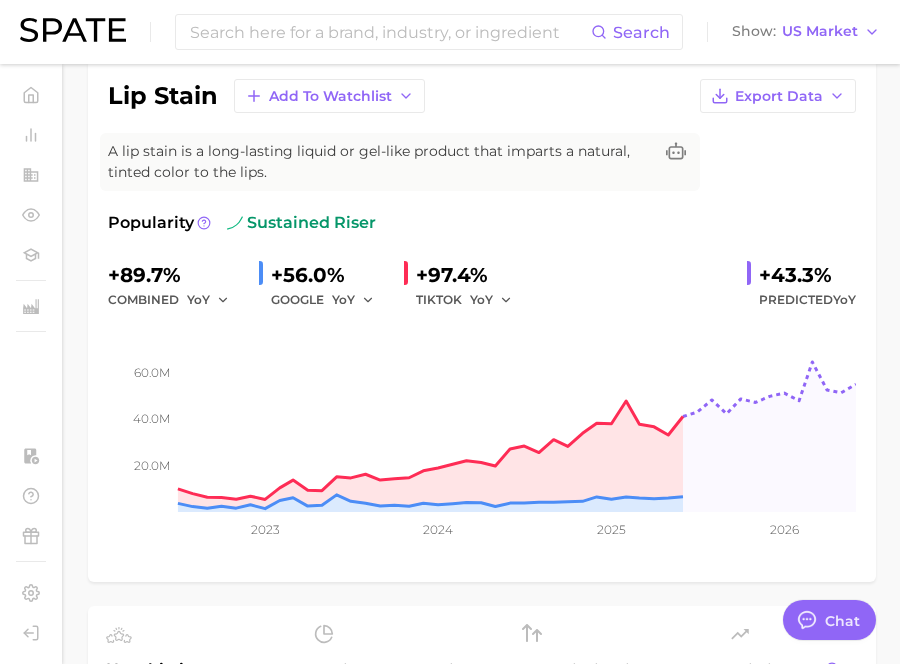 click on "Popularity sustained riser +89.7% combined YoY +56.0% GOOGLE YoY +97.4% TIKTOK YoY +43.3% Predicted  YoY 20.0m 40.0m 60.0m 2023 2024 2025 2026" at bounding box center [482, 386] 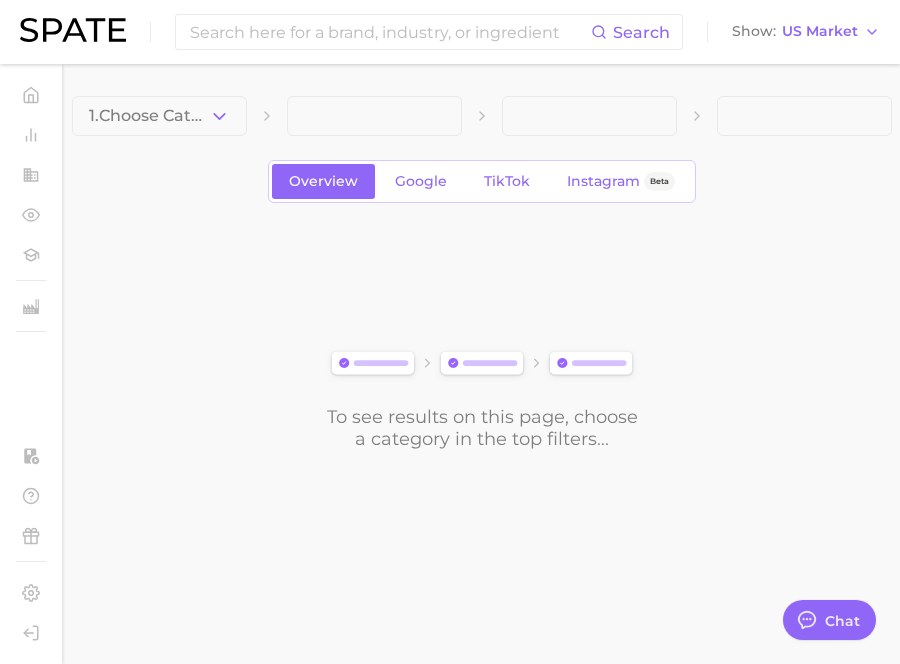 scroll, scrollTop: 0, scrollLeft: 0, axis: both 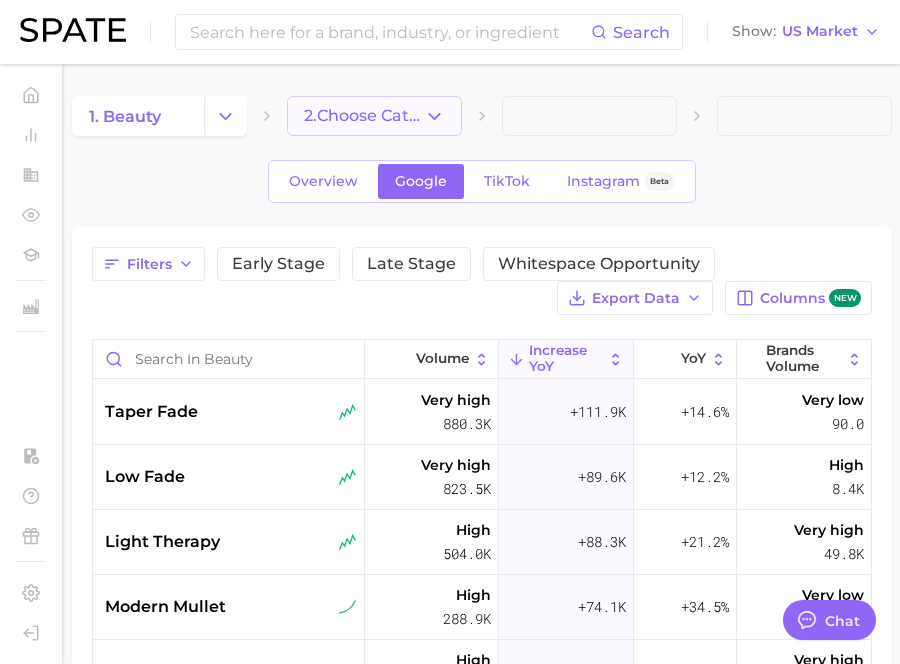 click on "2.  Choose Category" at bounding box center [374, 116] 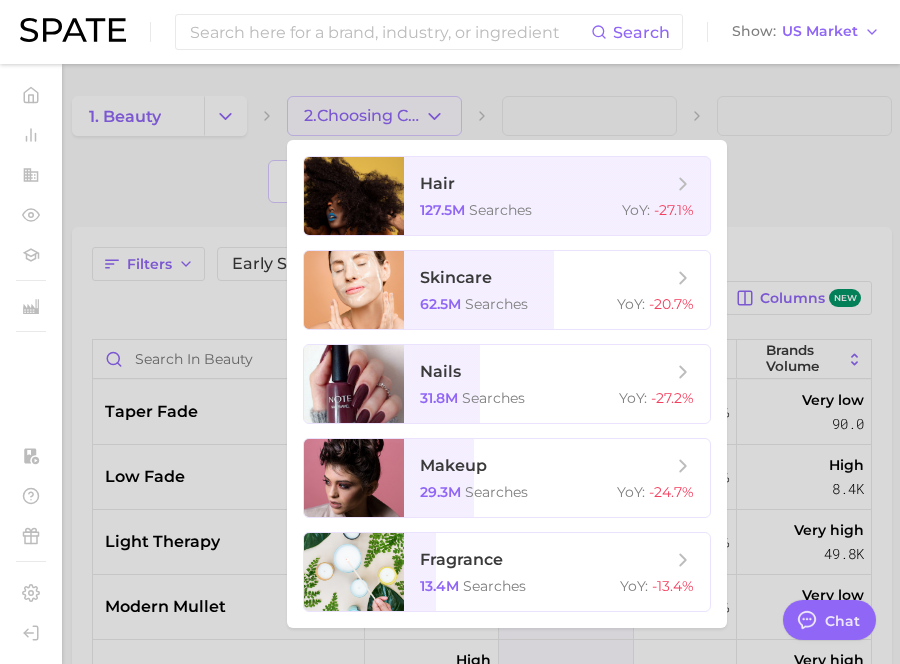 click at bounding box center [450, 332] 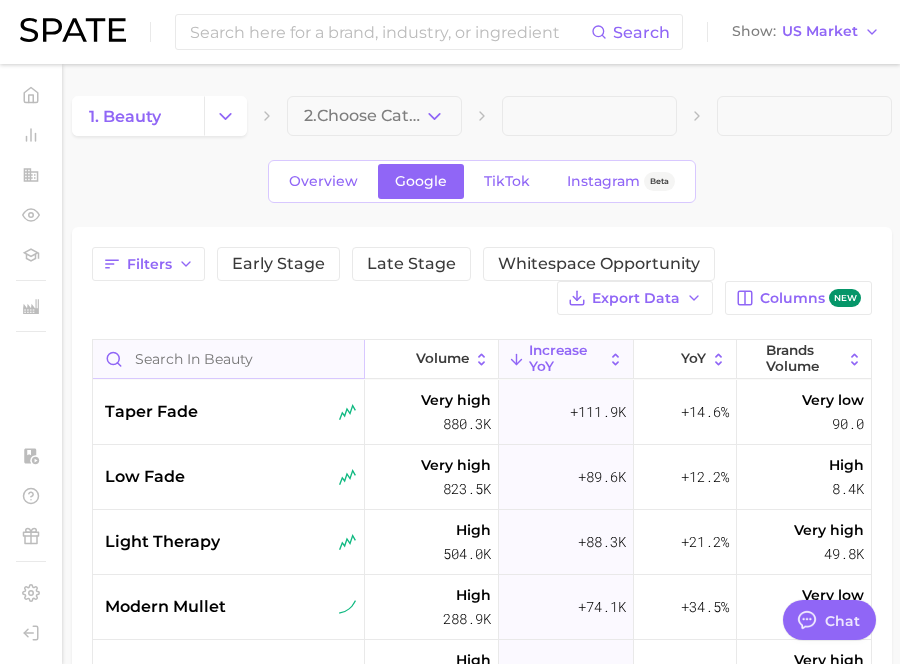 click at bounding box center [228, 359] 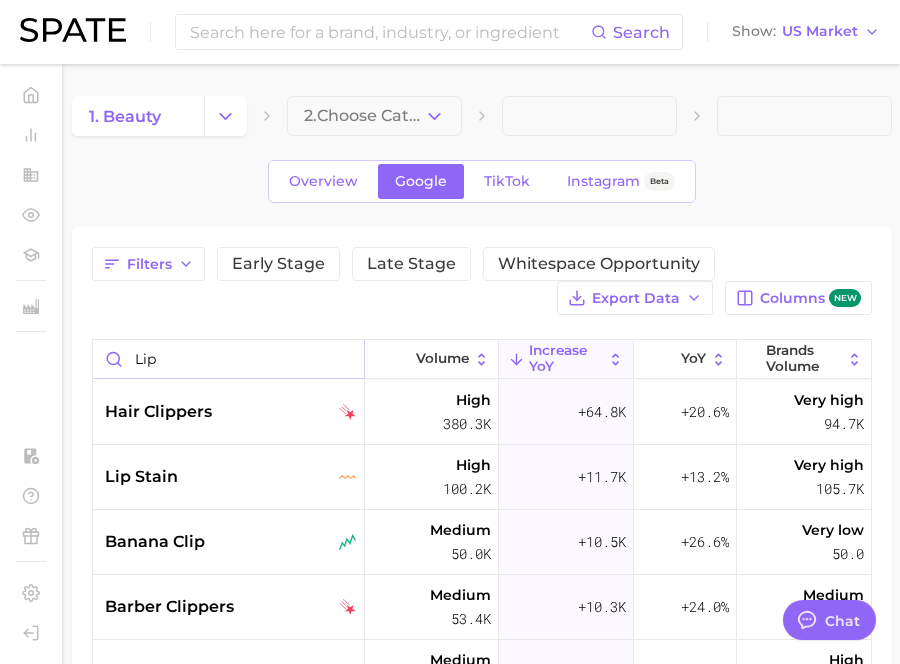type on "lip" 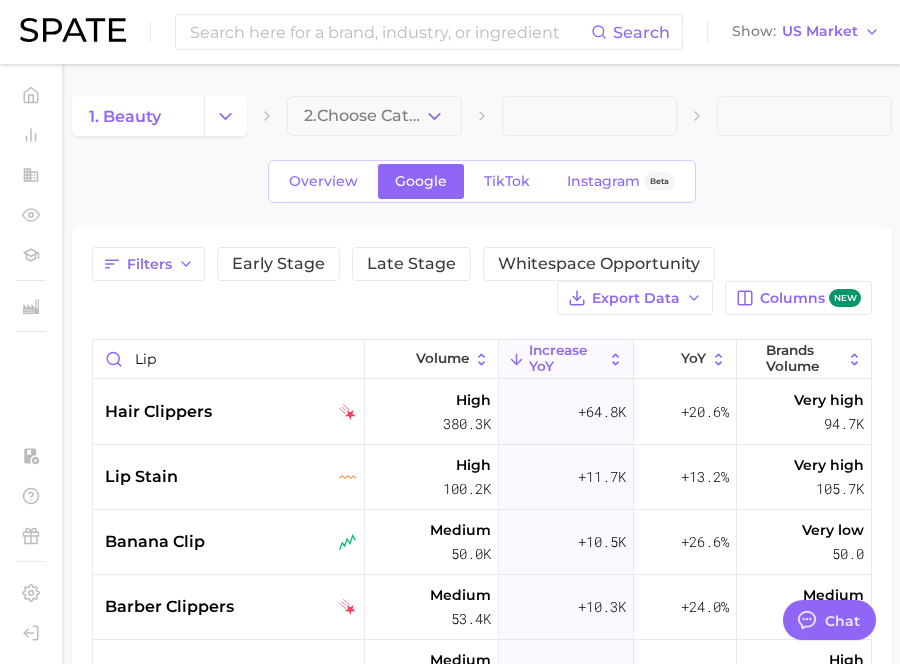 click on "increase YoY" at bounding box center [566, 358] 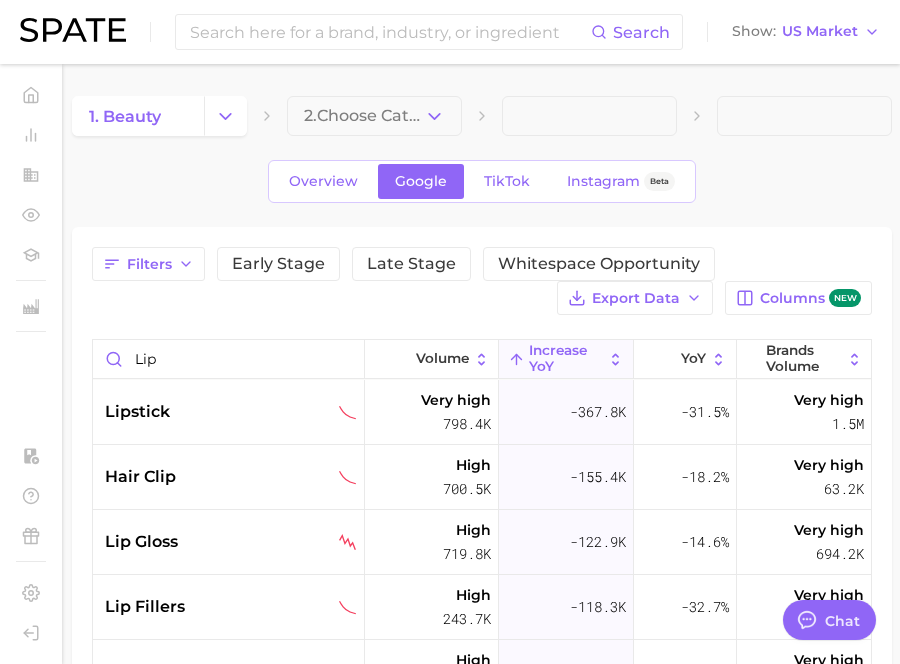 drag, startPoint x: 568, startPoint y: 358, endPoint x: 498, endPoint y: 313, distance: 83.21658 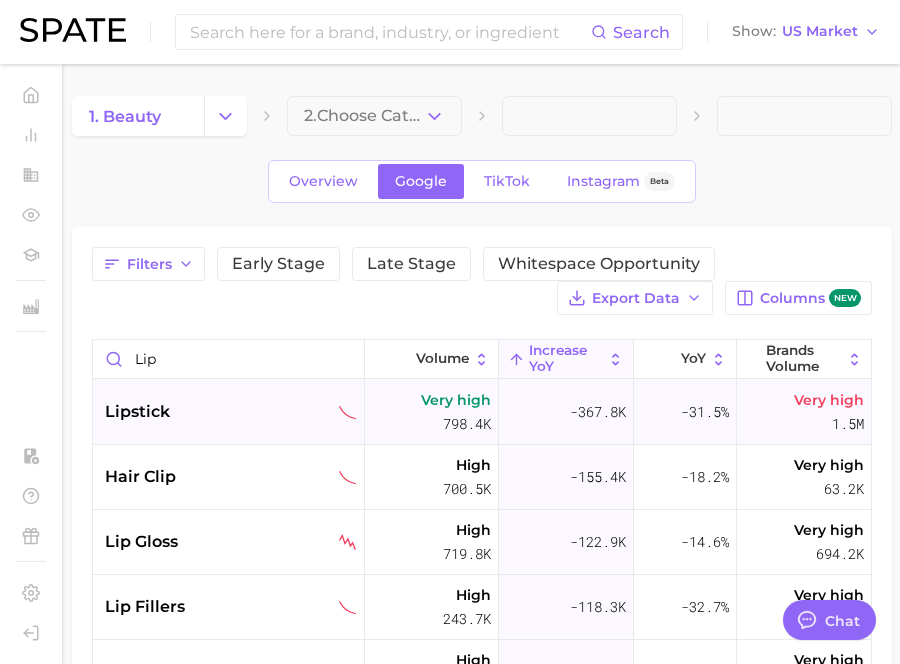 click on "lipstick" at bounding box center (231, 412) 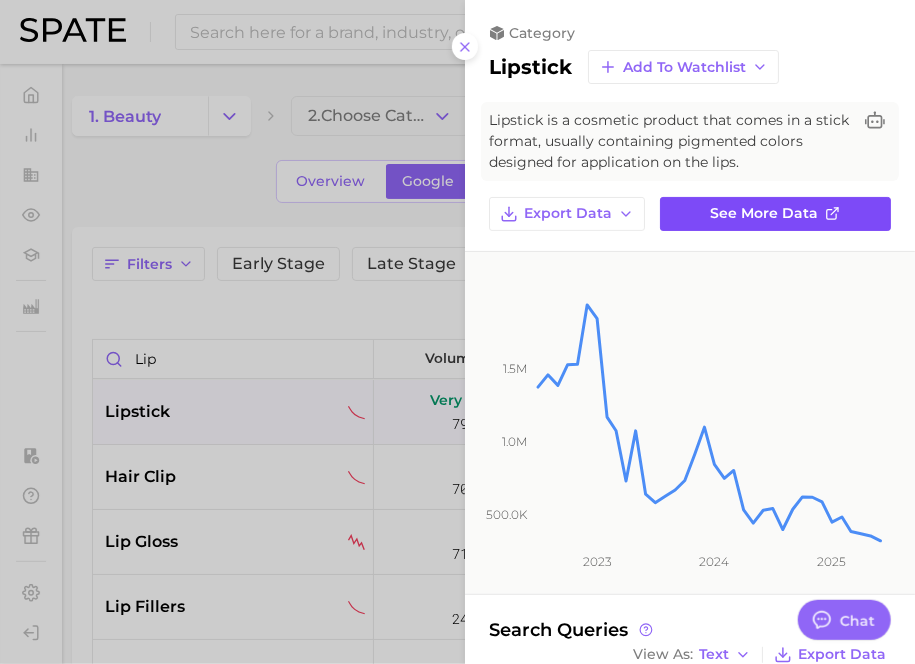 click on "See more data" at bounding box center (775, 214) 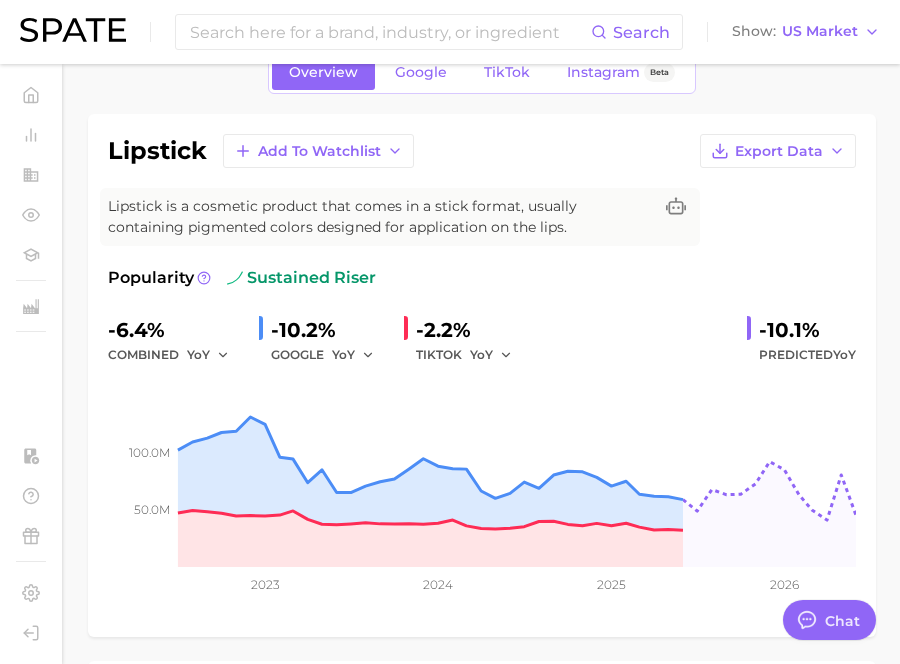 scroll, scrollTop: 104, scrollLeft: 0, axis: vertical 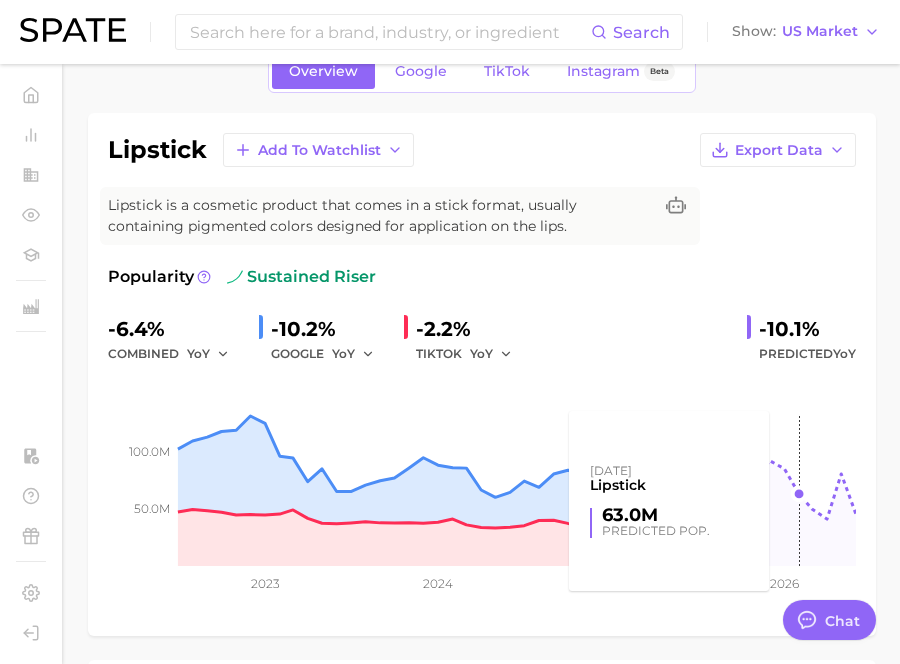 click 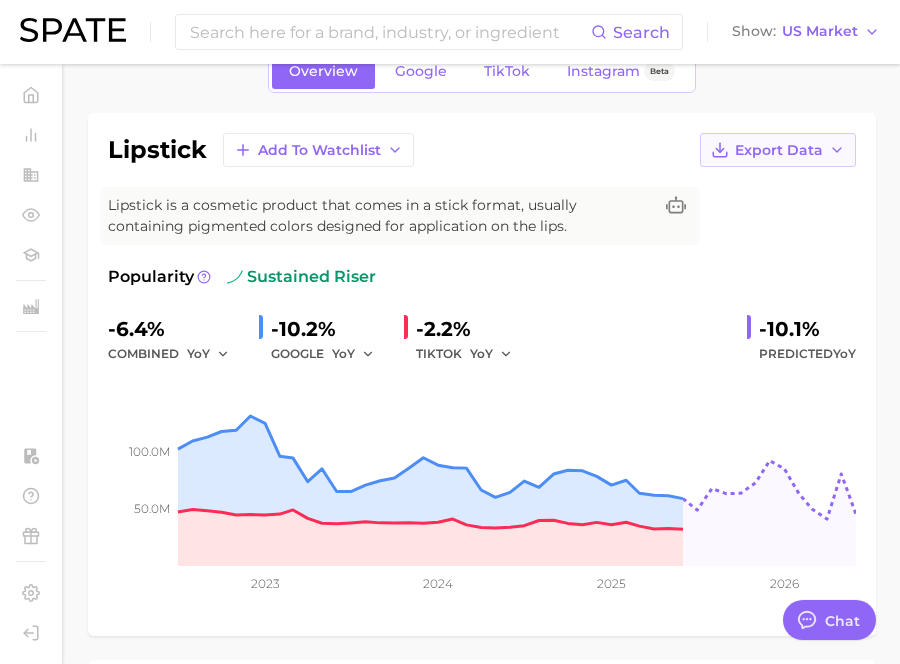 click on "Export Data" at bounding box center [779, 150] 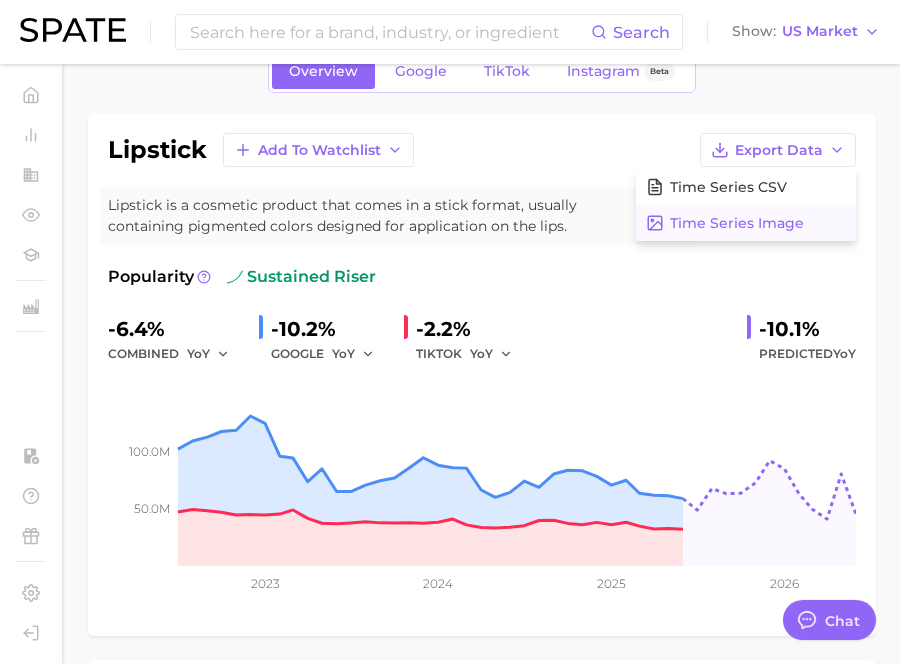 click on "Time Series Image" at bounding box center [746, 223] 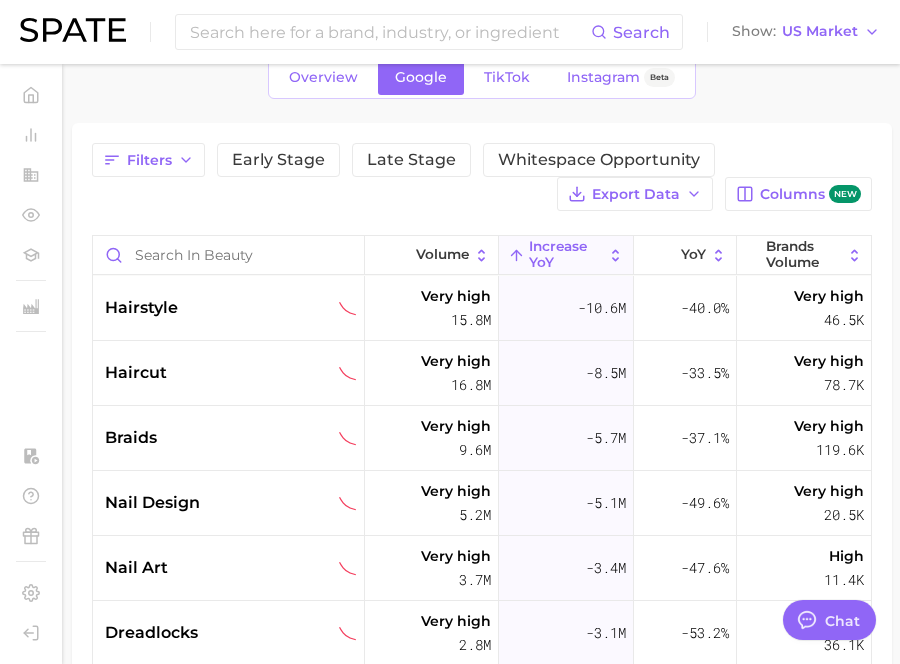 scroll, scrollTop: 0, scrollLeft: 0, axis: both 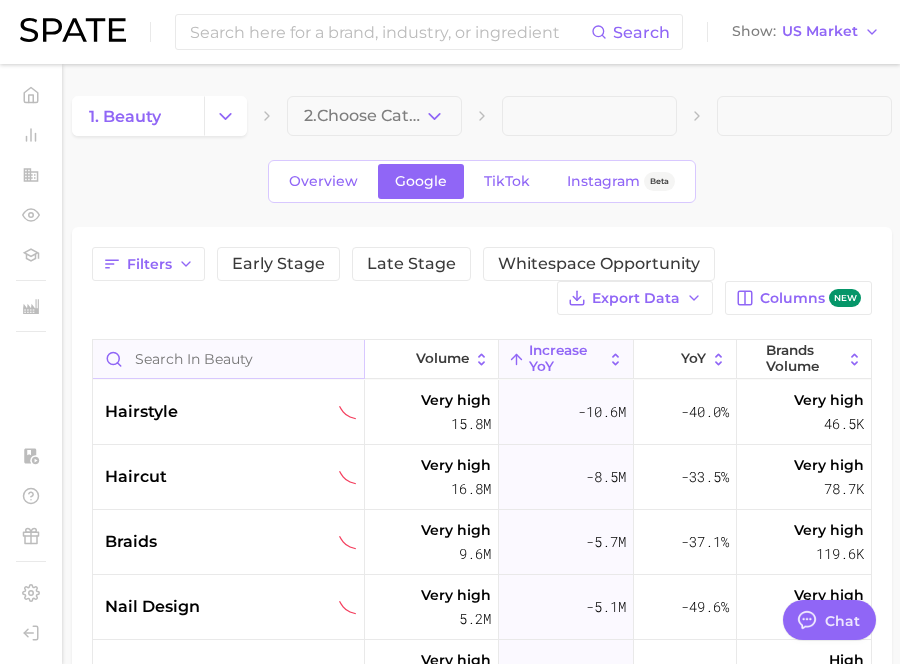 click at bounding box center (228, 359) 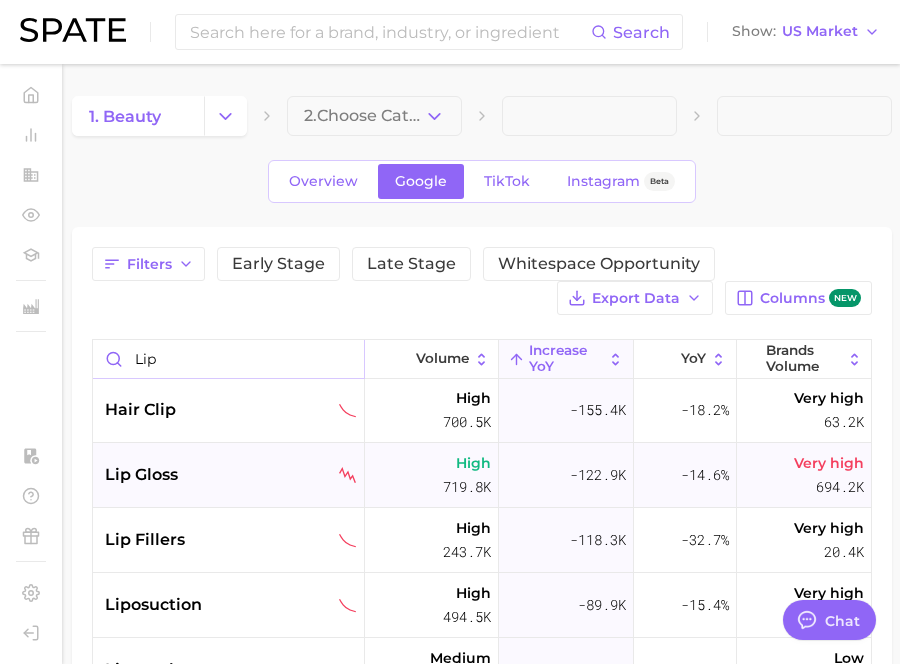 scroll, scrollTop: 68, scrollLeft: 0, axis: vertical 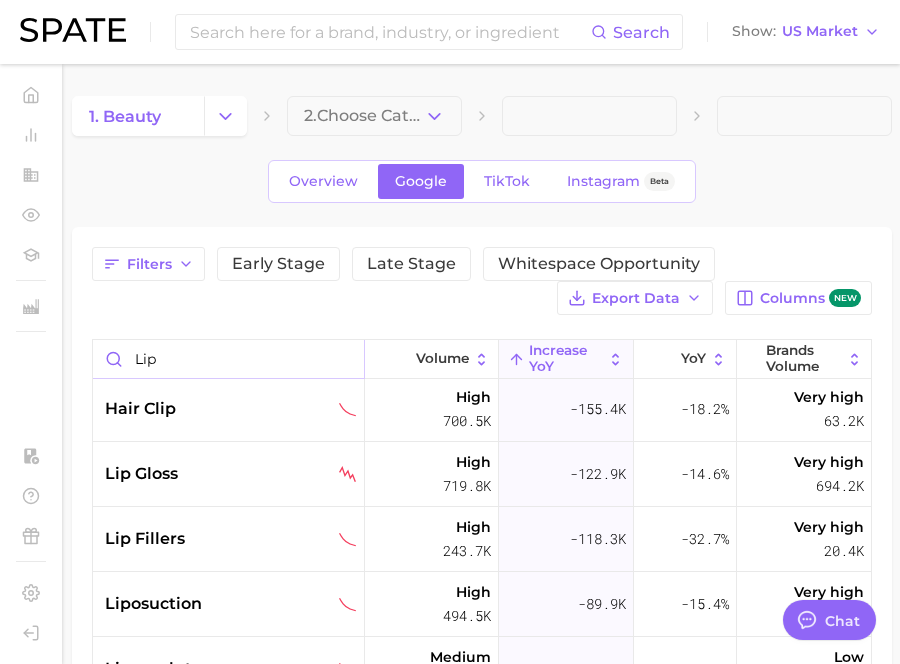 type on "lip" 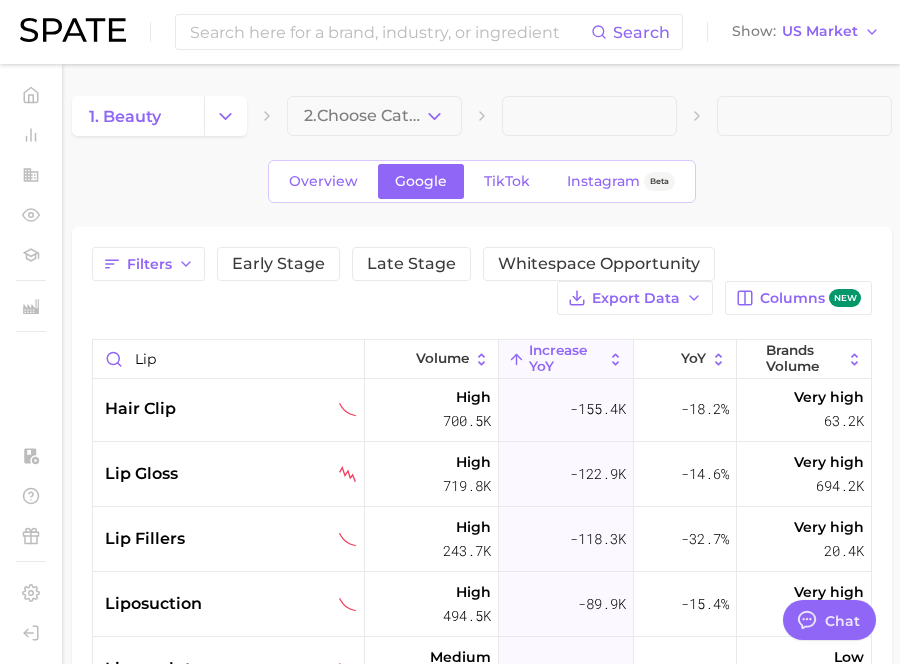 click on "increase YoY" at bounding box center [566, 358] 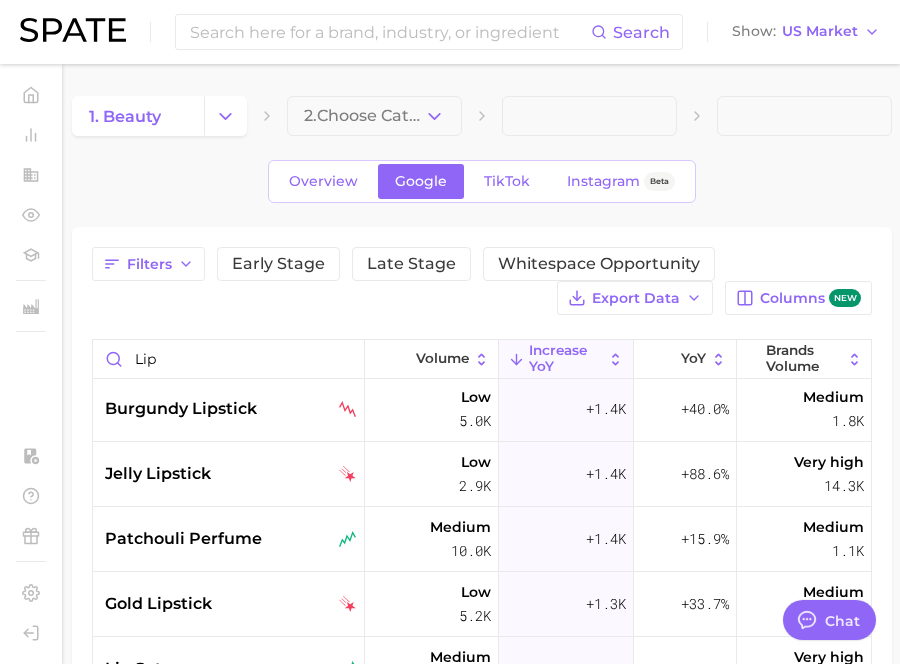 scroll, scrollTop: 2149, scrollLeft: 0, axis: vertical 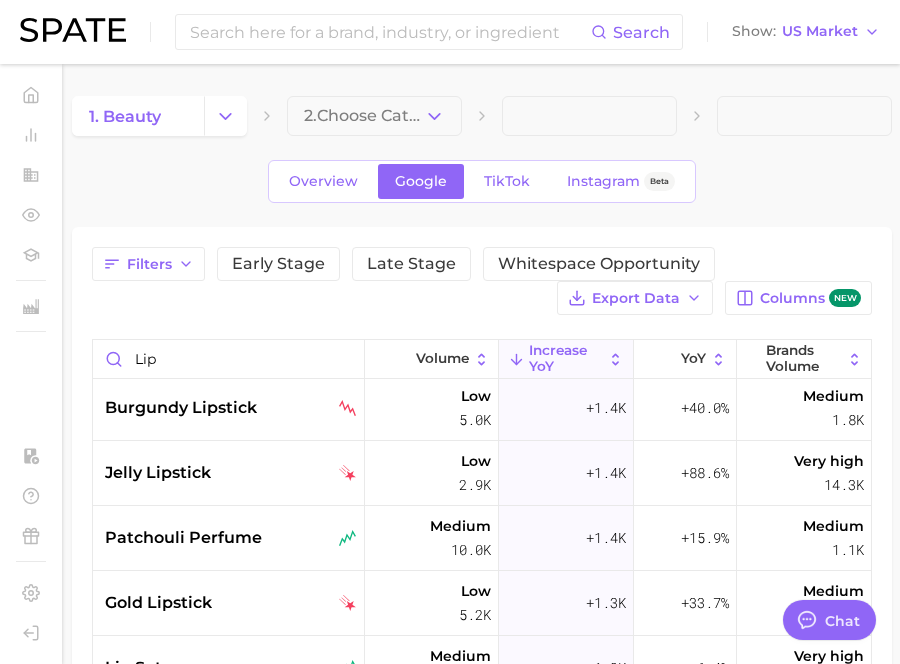 click on "increase YoY" at bounding box center (566, 358) 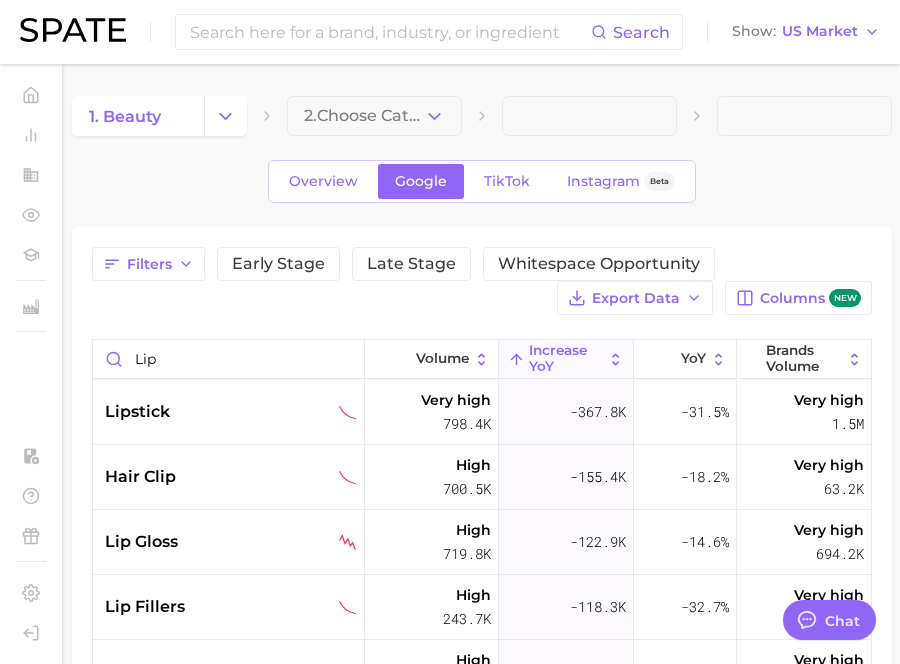 click on "increase YoY" at bounding box center [566, 358] 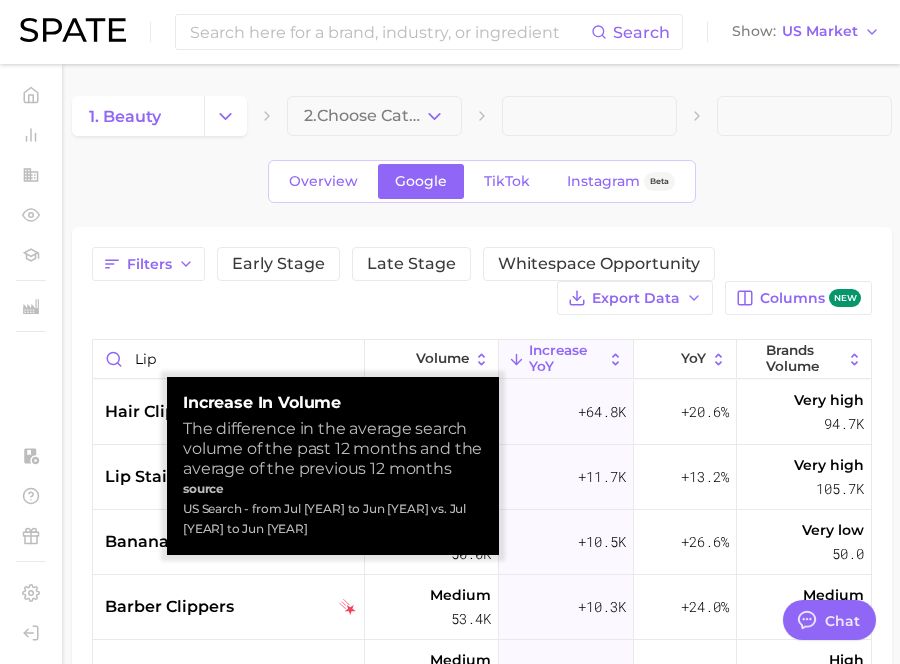 click on "increase YoY" at bounding box center [566, 358] 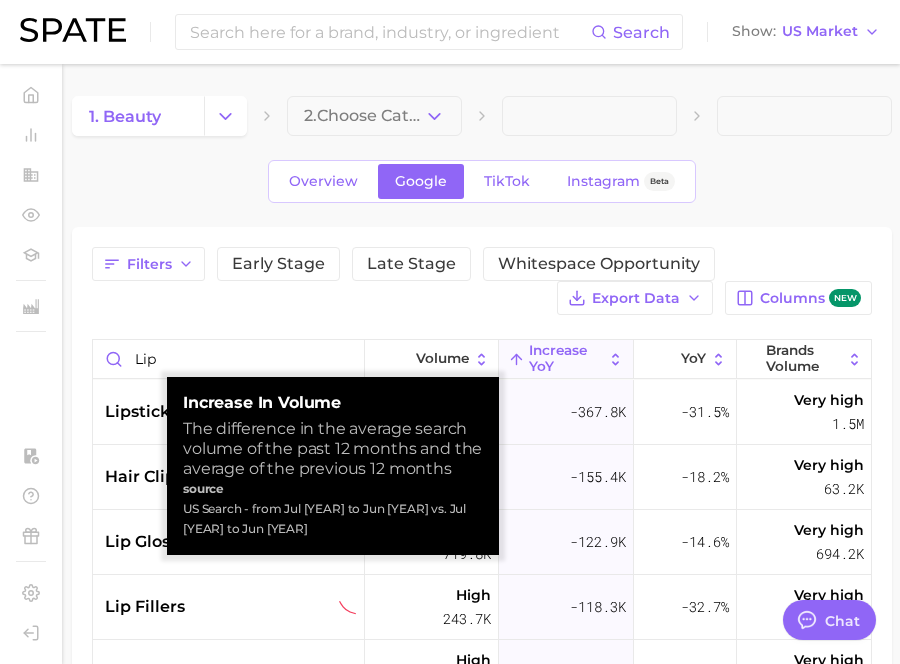 scroll, scrollTop: 0, scrollLeft: 0, axis: both 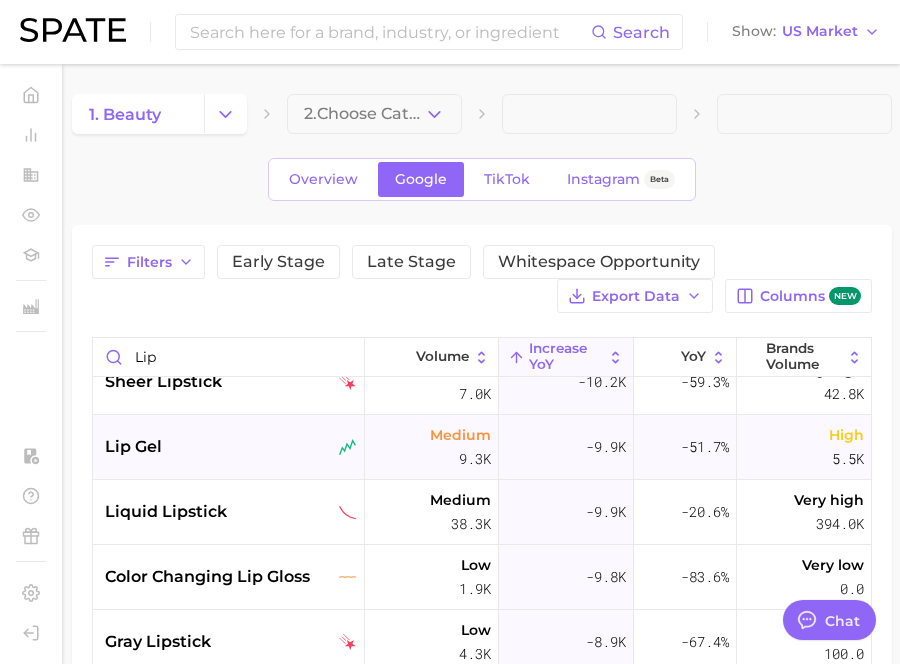 click on "-51.7%" at bounding box center (685, 447) 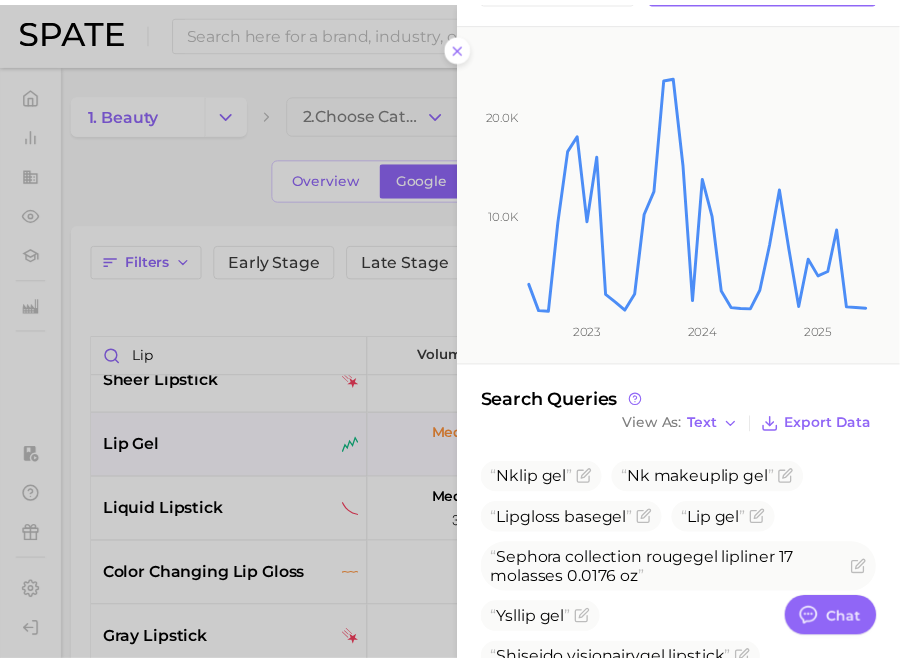 scroll, scrollTop: 211, scrollLeft: 0, axis: vertical 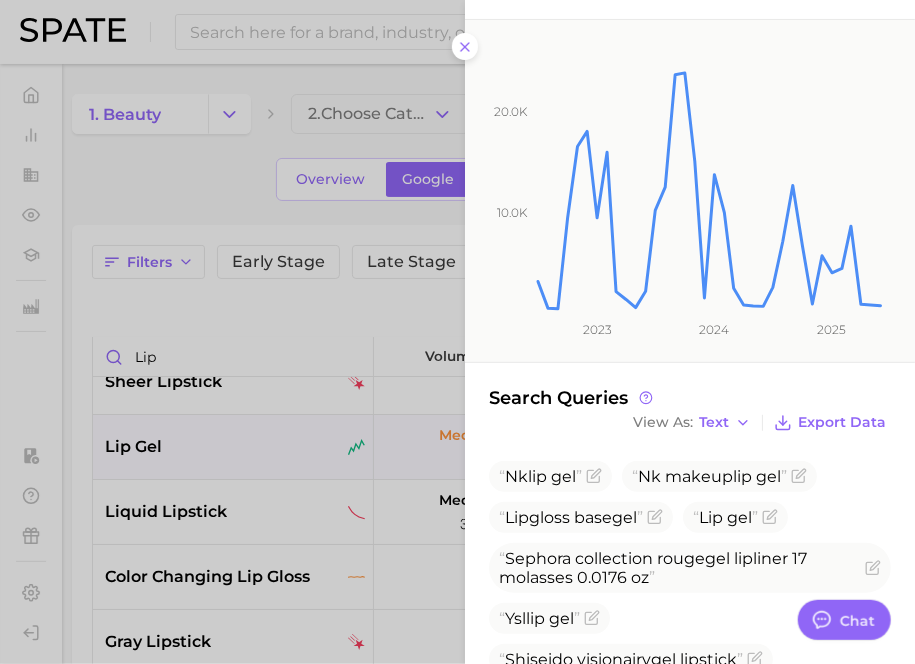 click at bounding box center (457, 332) 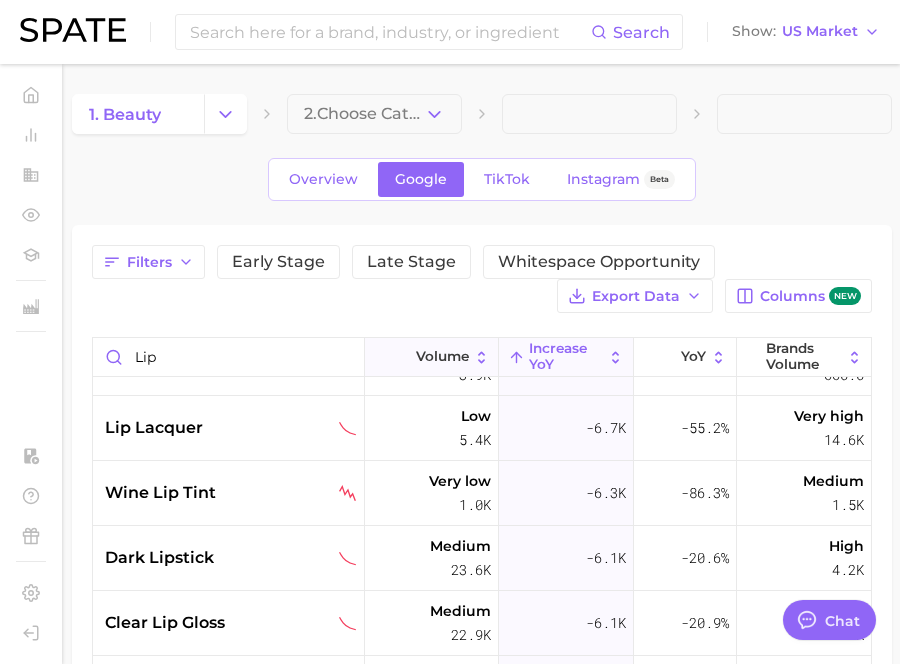 scroll, scrollTop: 3103, scrollLeft: 0, axis: vertical 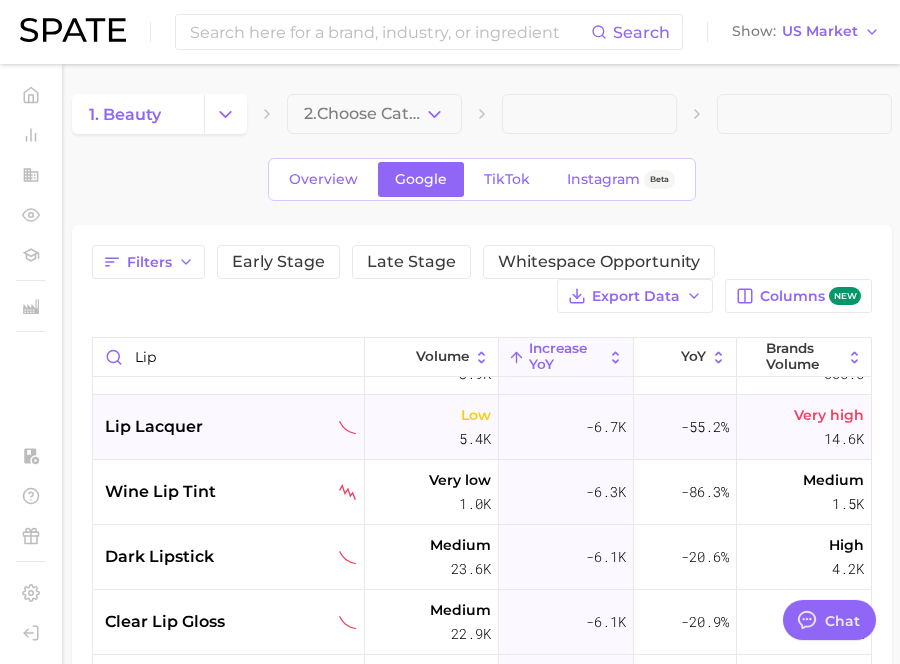 click on "Overview Google TikTok Instagram Beta" at bounding box center (482, 179) 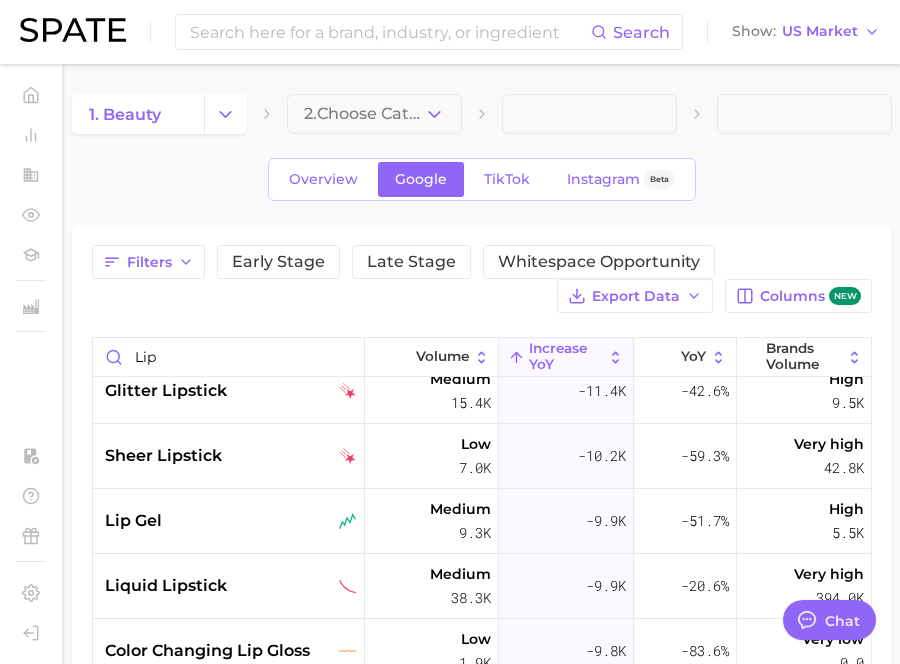click on "increase YoY" at bounding box center (566, 356) 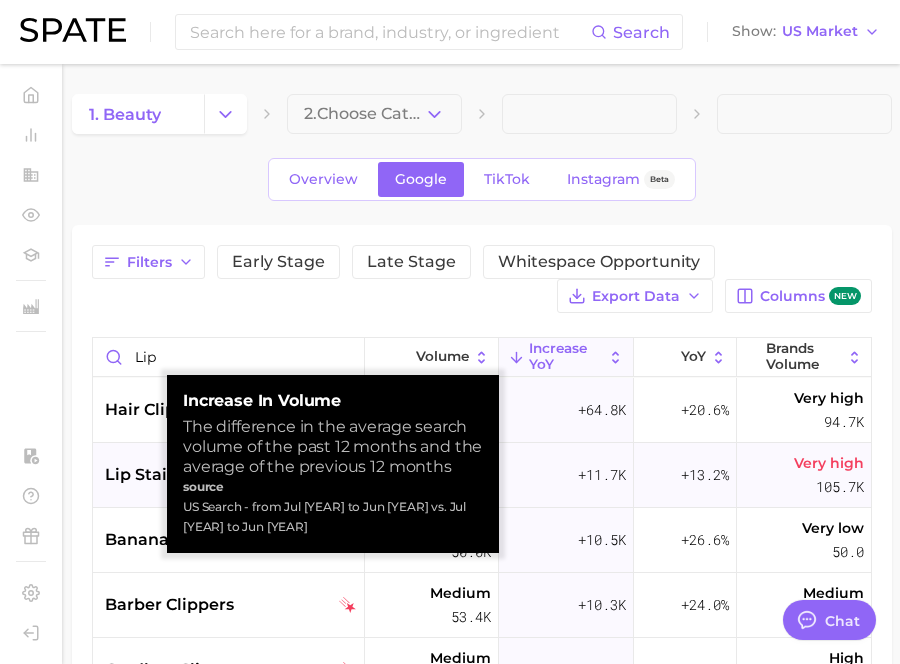 scroll, scrollTop: 0, scrollLeft: 0, axis: both 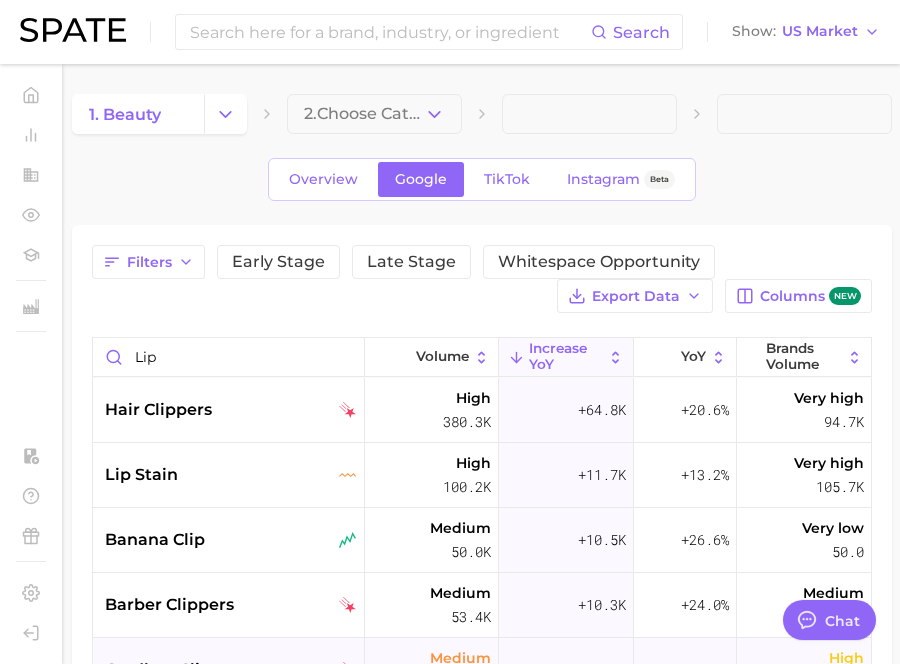 type 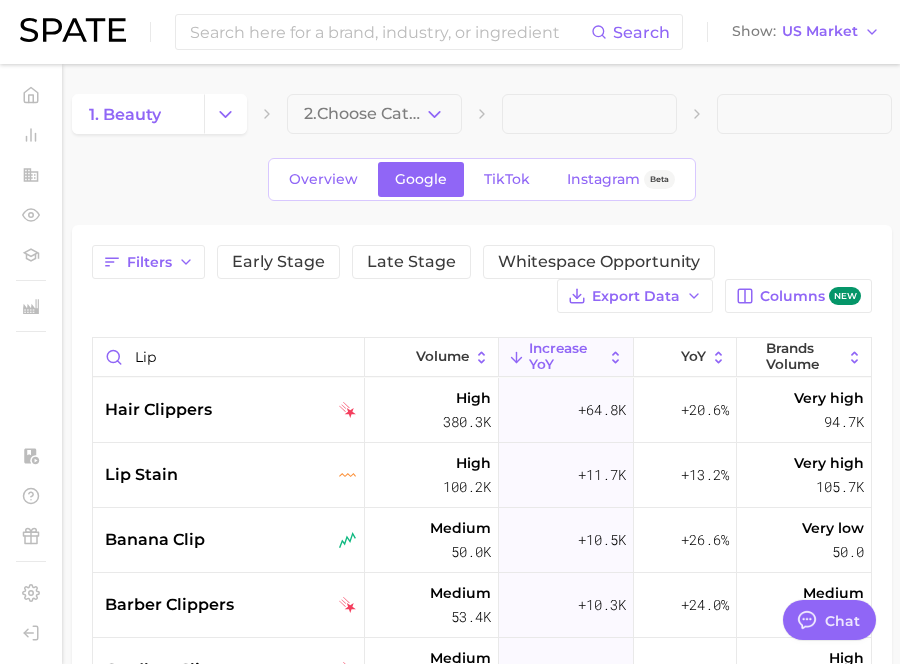 drag, startPoint x: 773, startPoint y: 211, endPoint x: 660, endPoint y: 504, distance: 314.03503 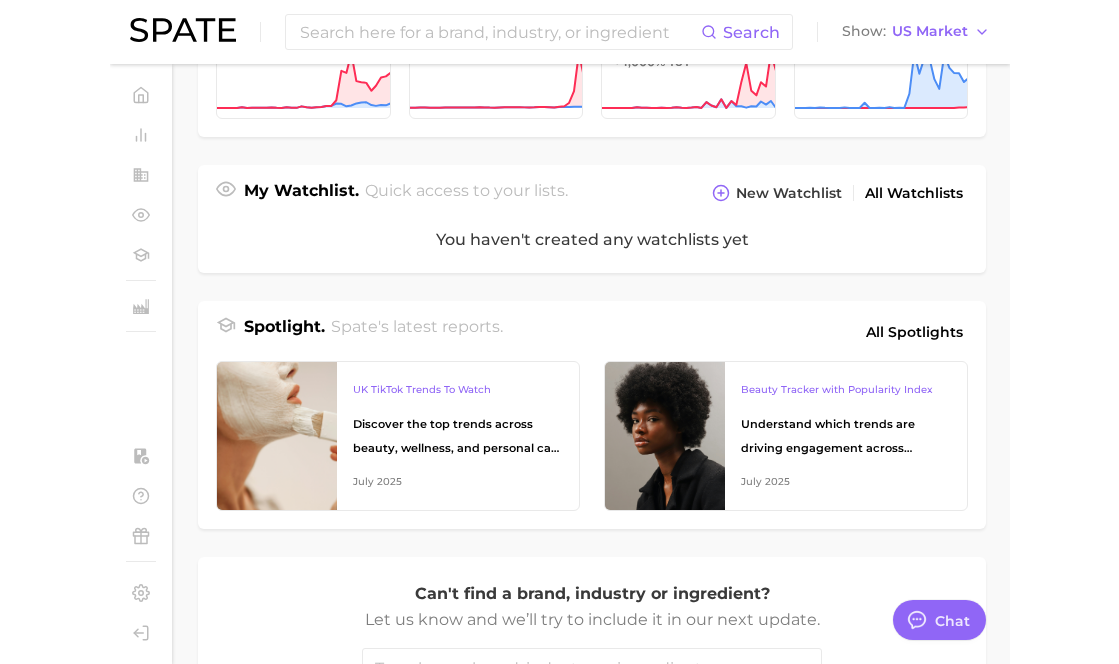 scroll, scrollTop: 815, scrollLeft: 0, axis: vertical 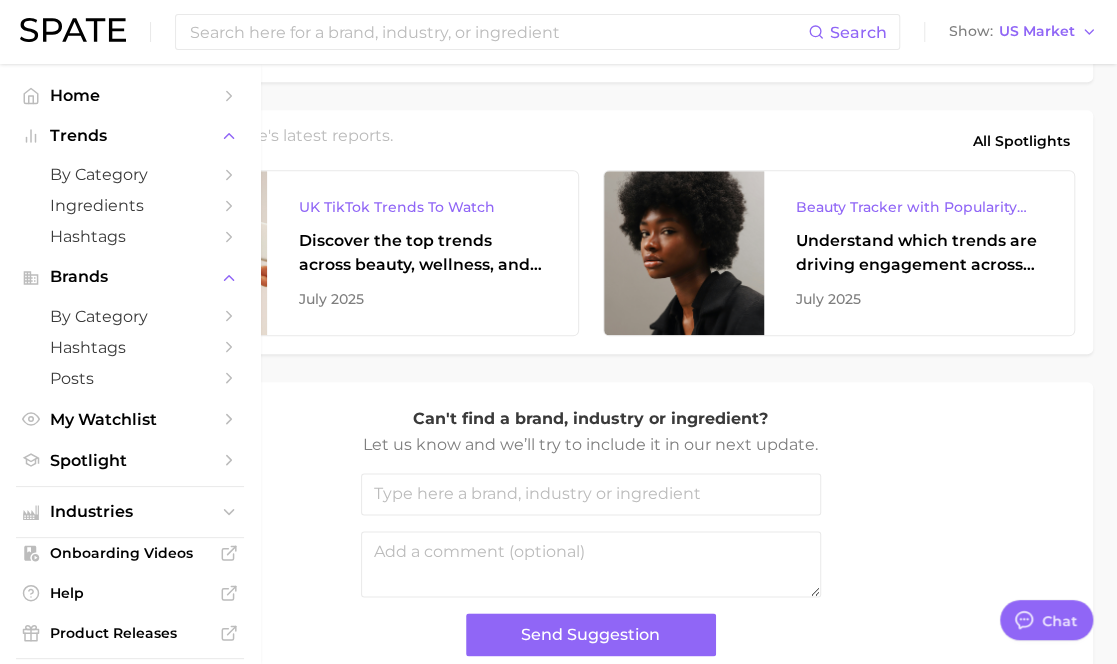 type on "x" 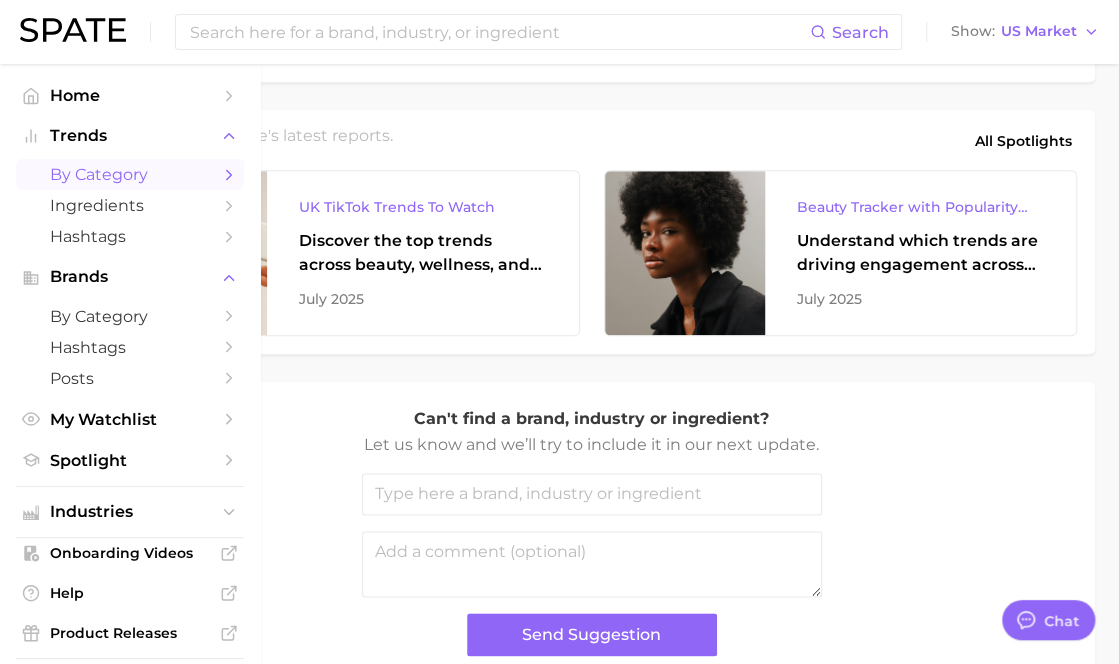 click on "by Category" at bounding box center [130, 174] 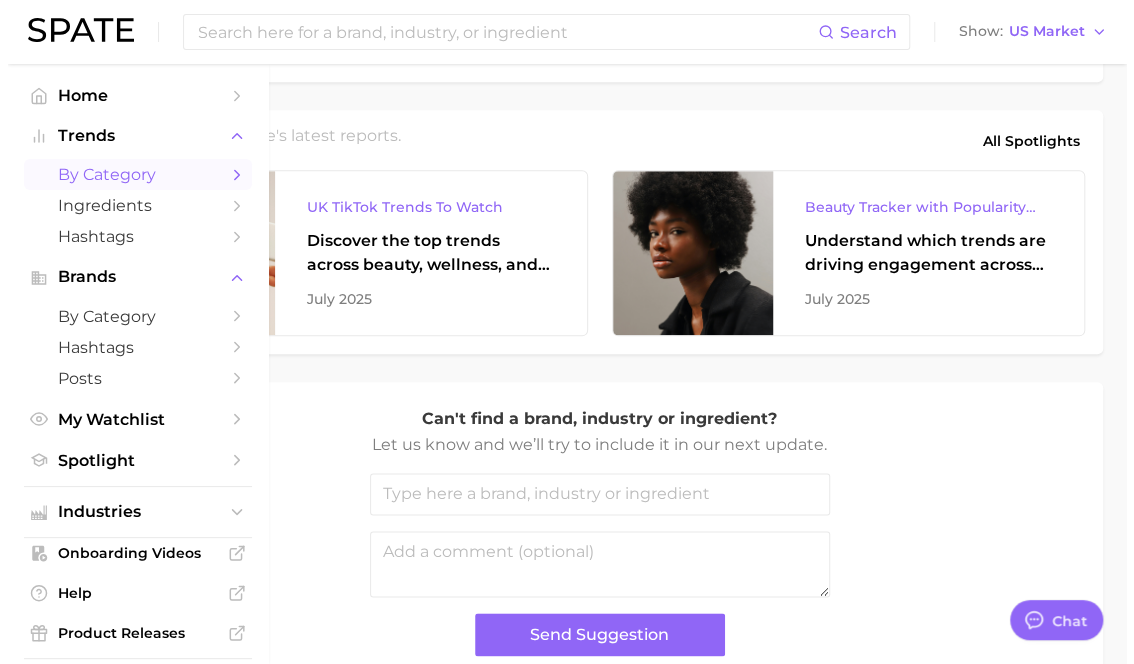 scroll, scrollTop: 0, scrollLeft: 0, axis: both 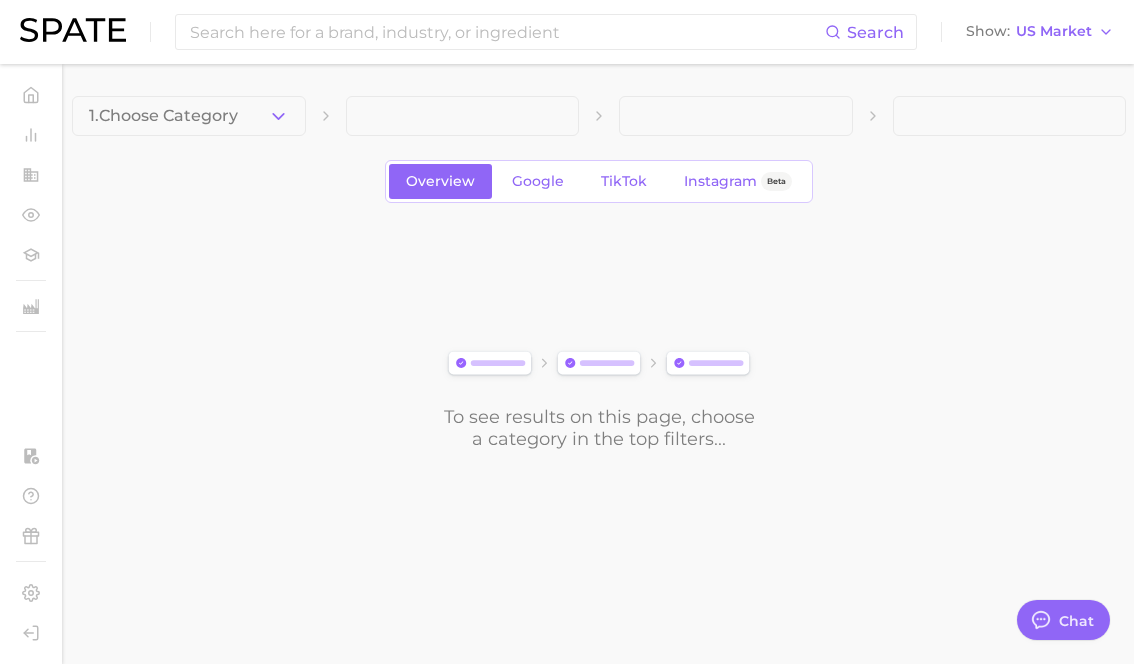 click at bounding box center [463, 116] 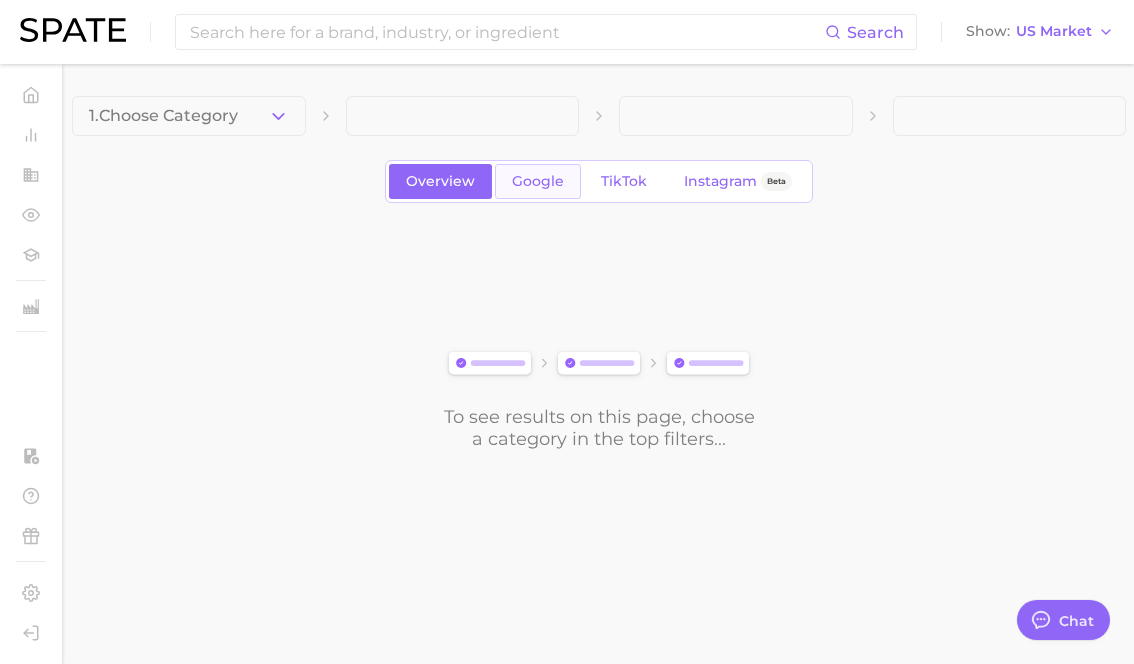 click on "Google" at bounding box center (538, 181) 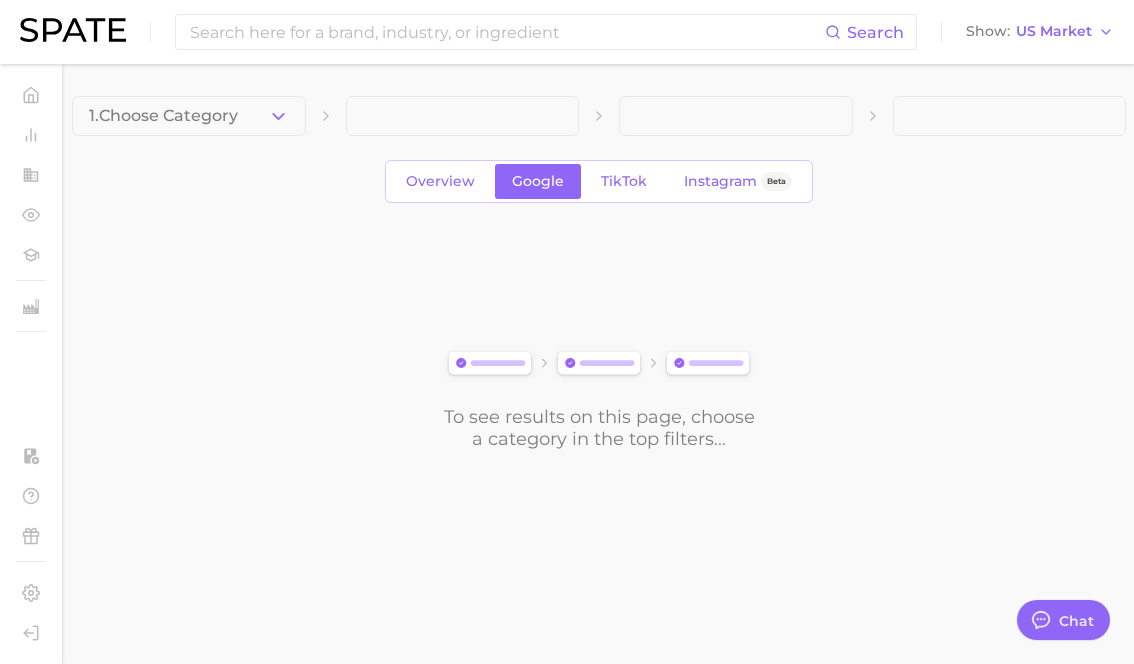 click at bounding box center (463, 116) 